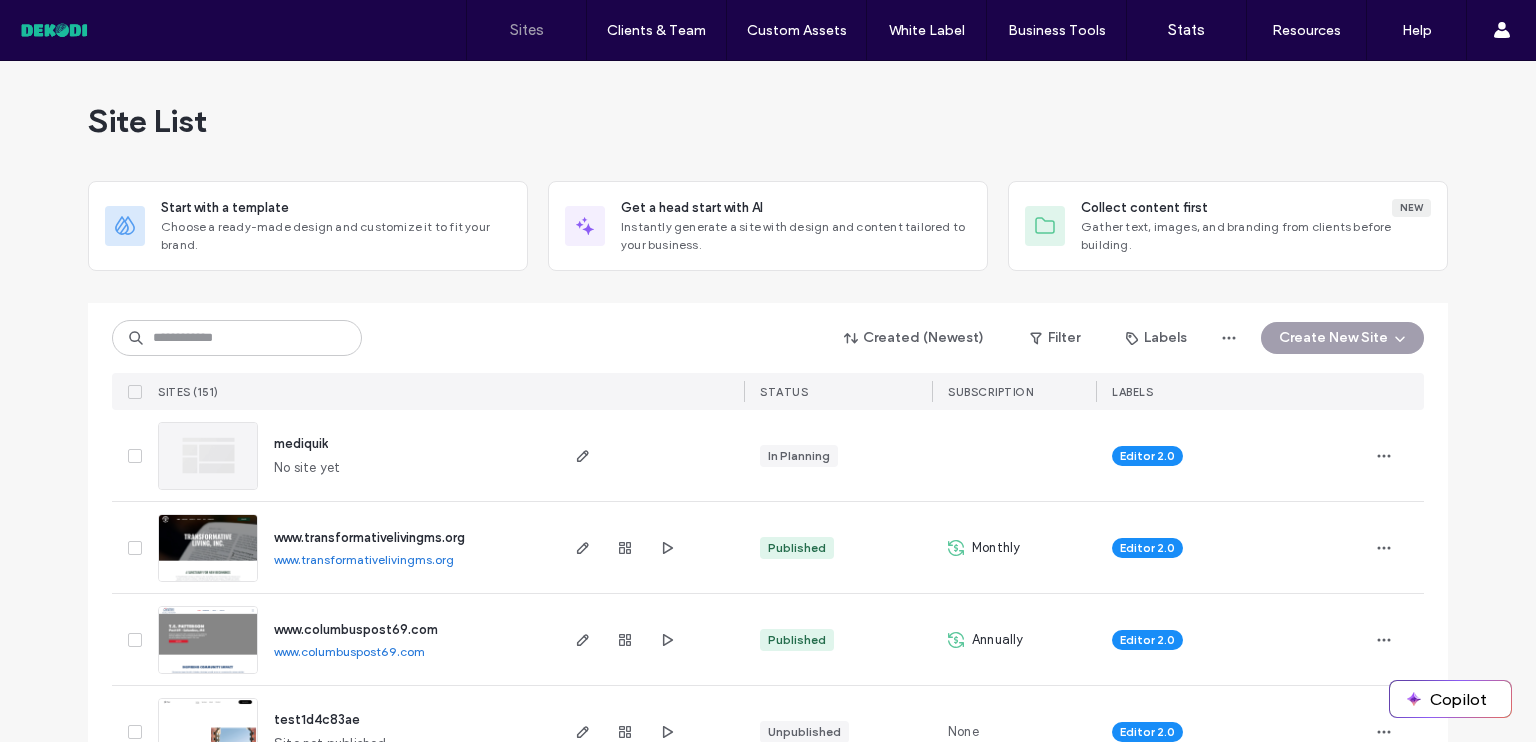 scroll, scrollTop: 0, scrollLeft: 0, axis: both 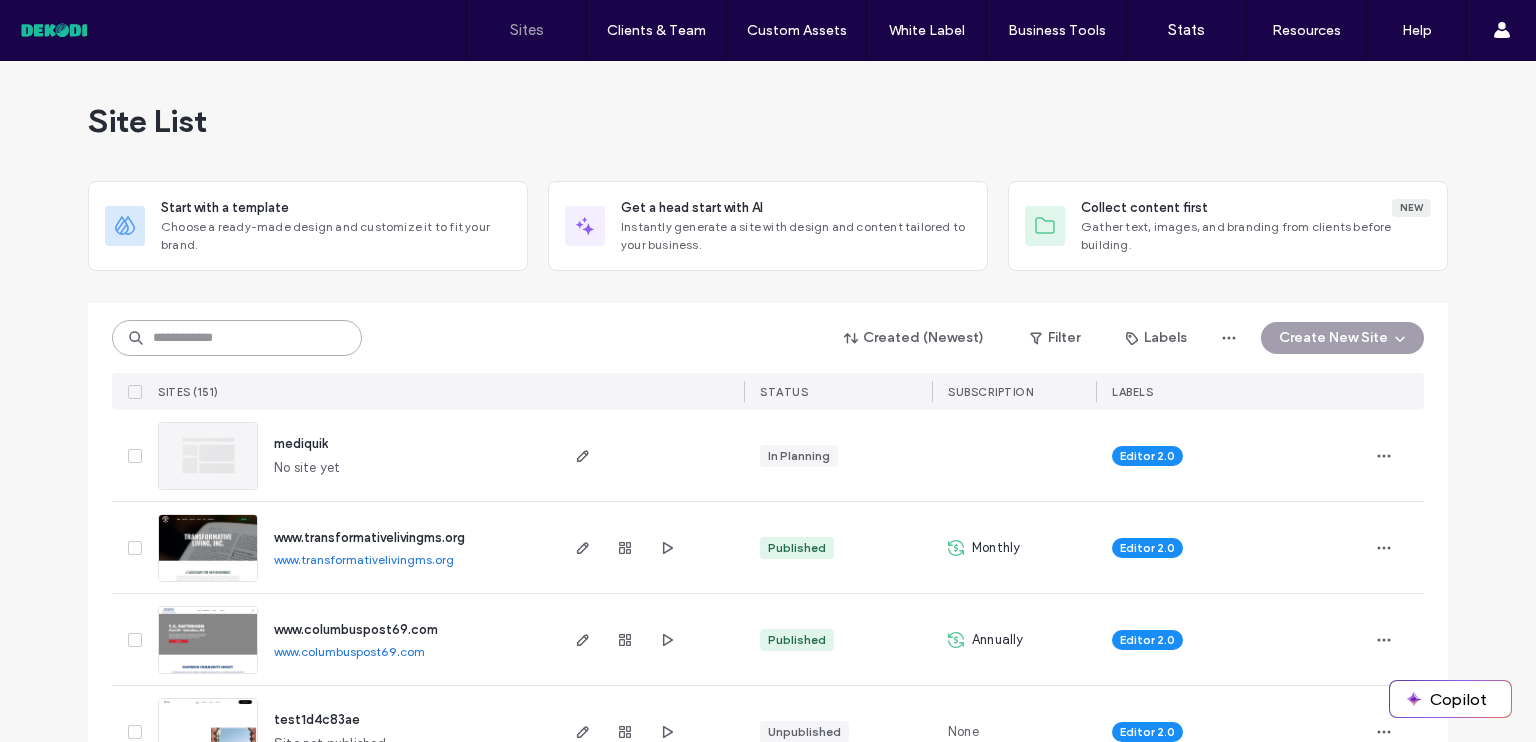 click at bounding box center (237, 338) 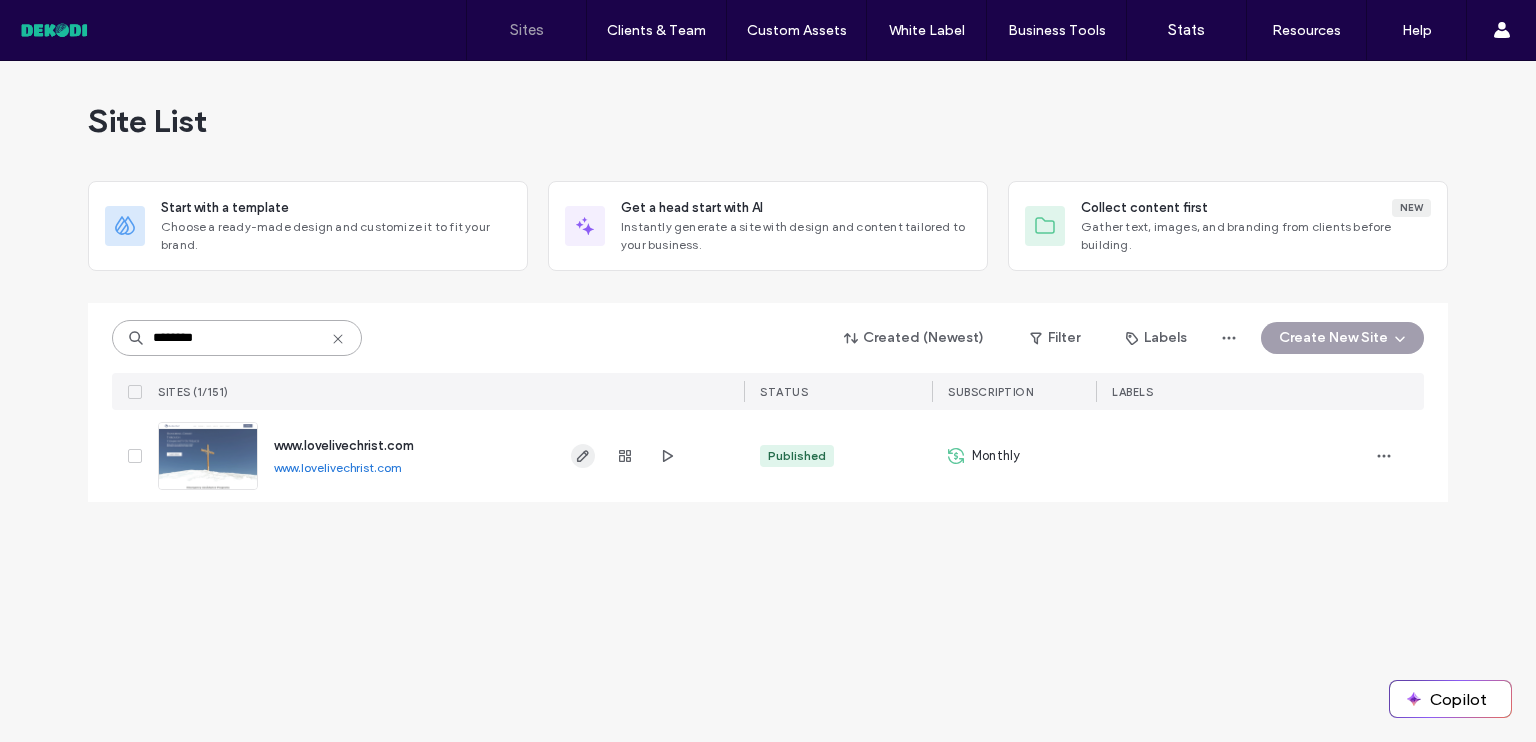type on "********" 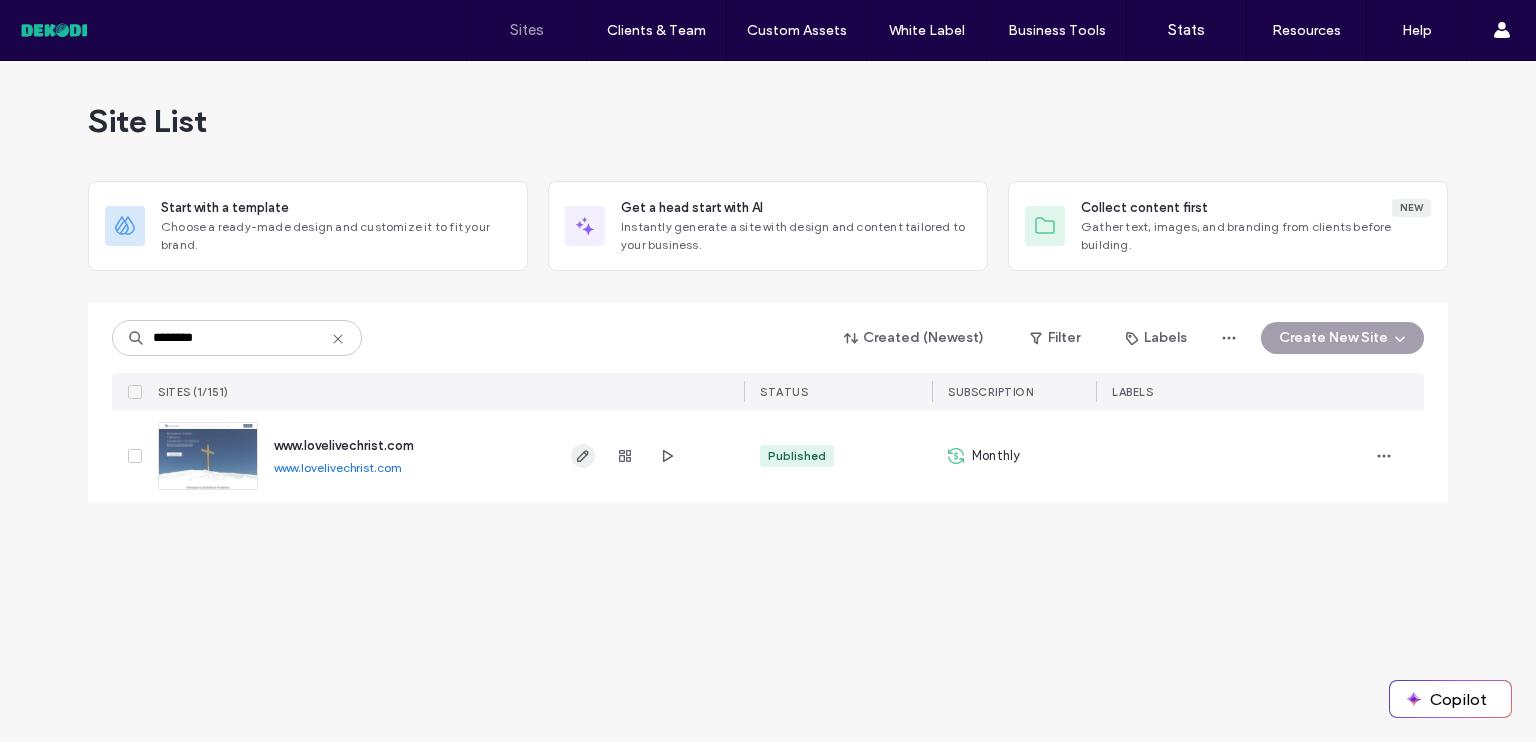 click 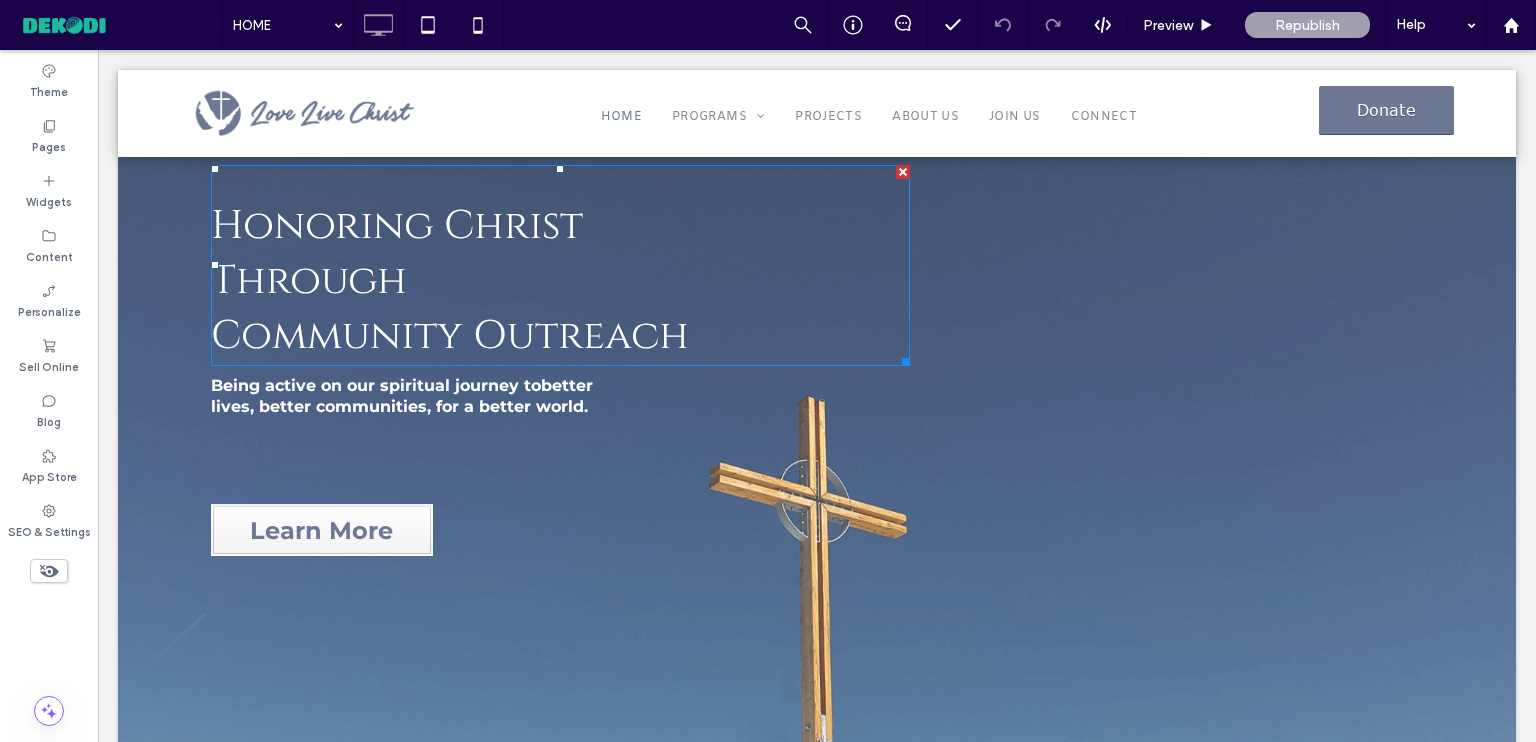 scroll, scrollTop: 0, scrollLeft: 0, axis: both 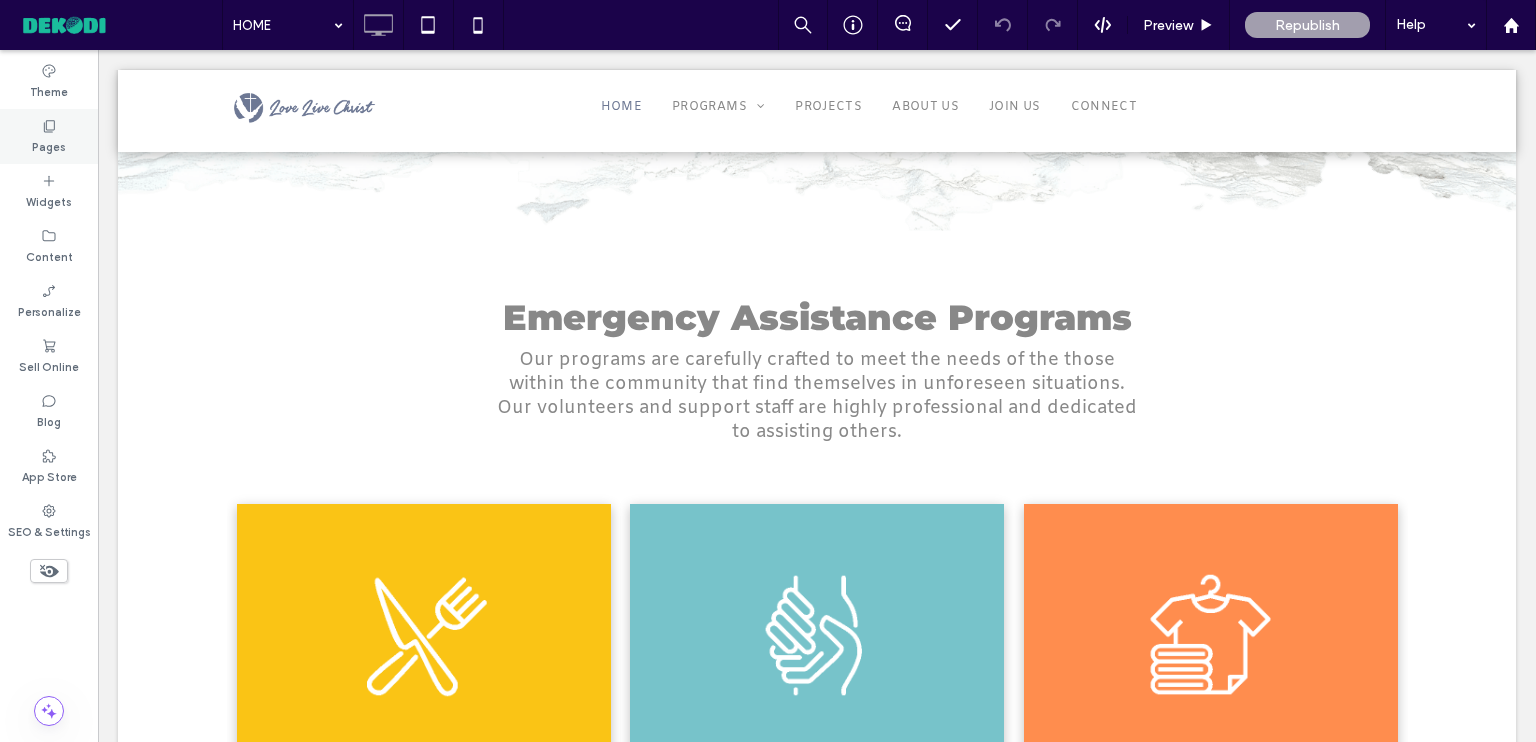 click on "Pages" at bounding box center (49, 145) 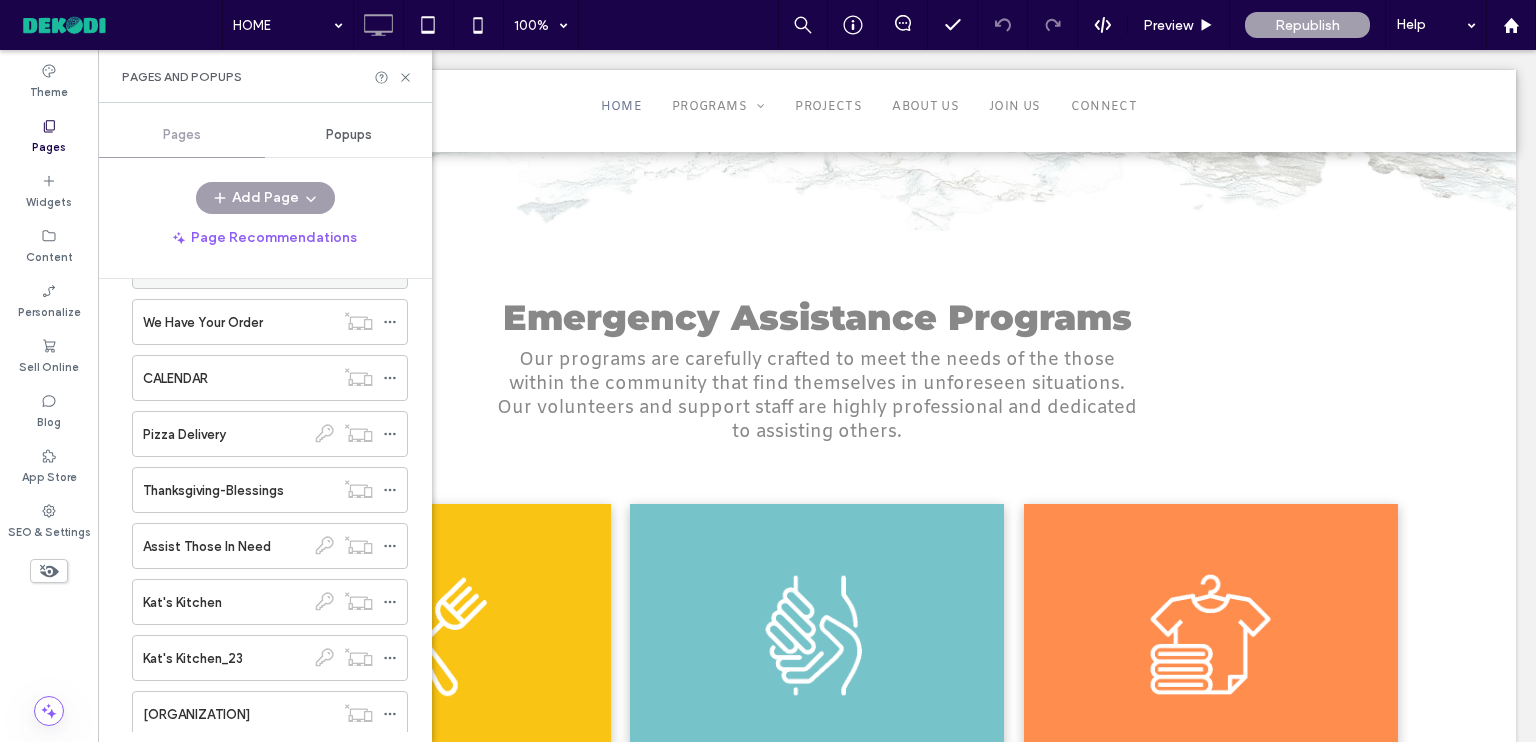 scroll, scrollTop: 712, scrollLeft: 0, axis: vertical 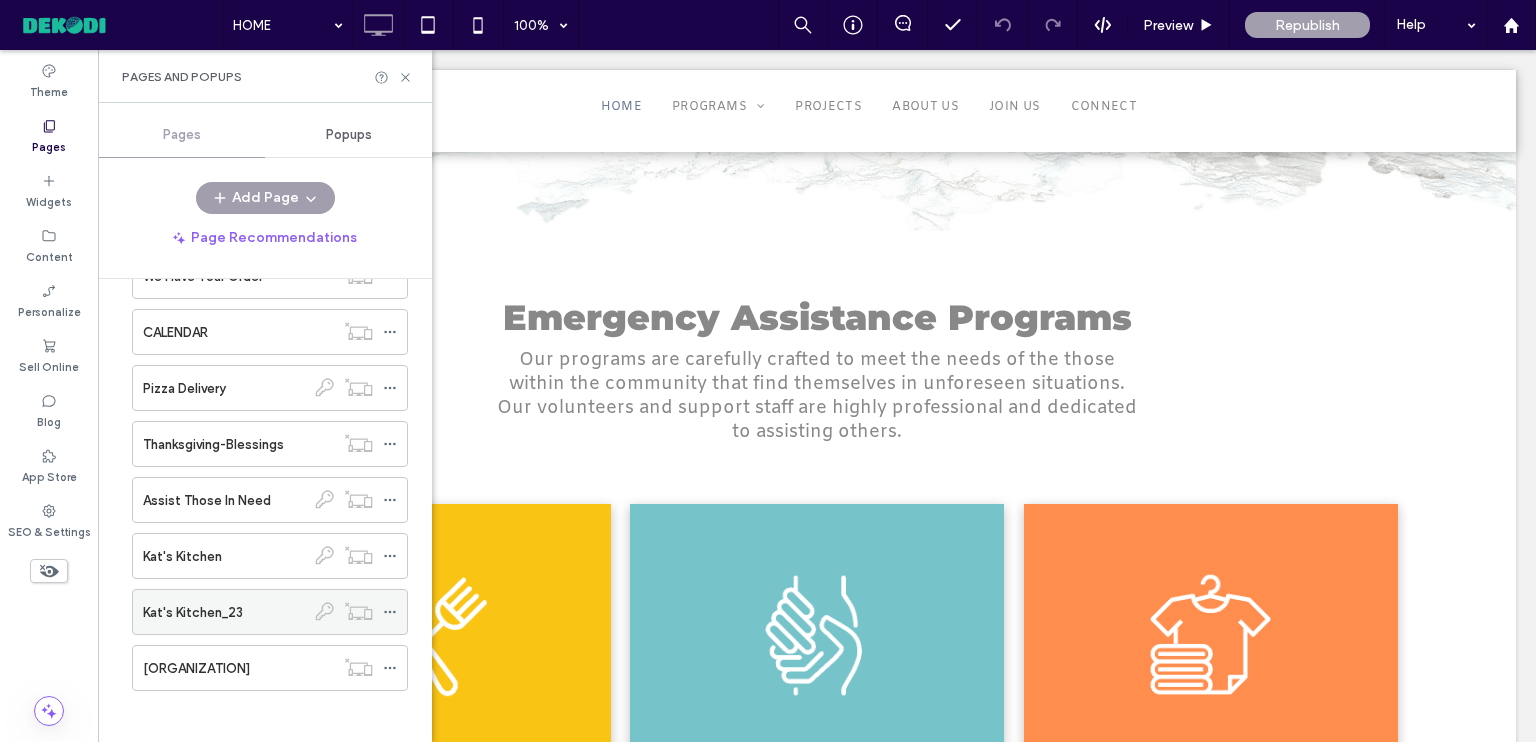 click on "Kat's Kitchen_23" at bounding box center [193, 612] 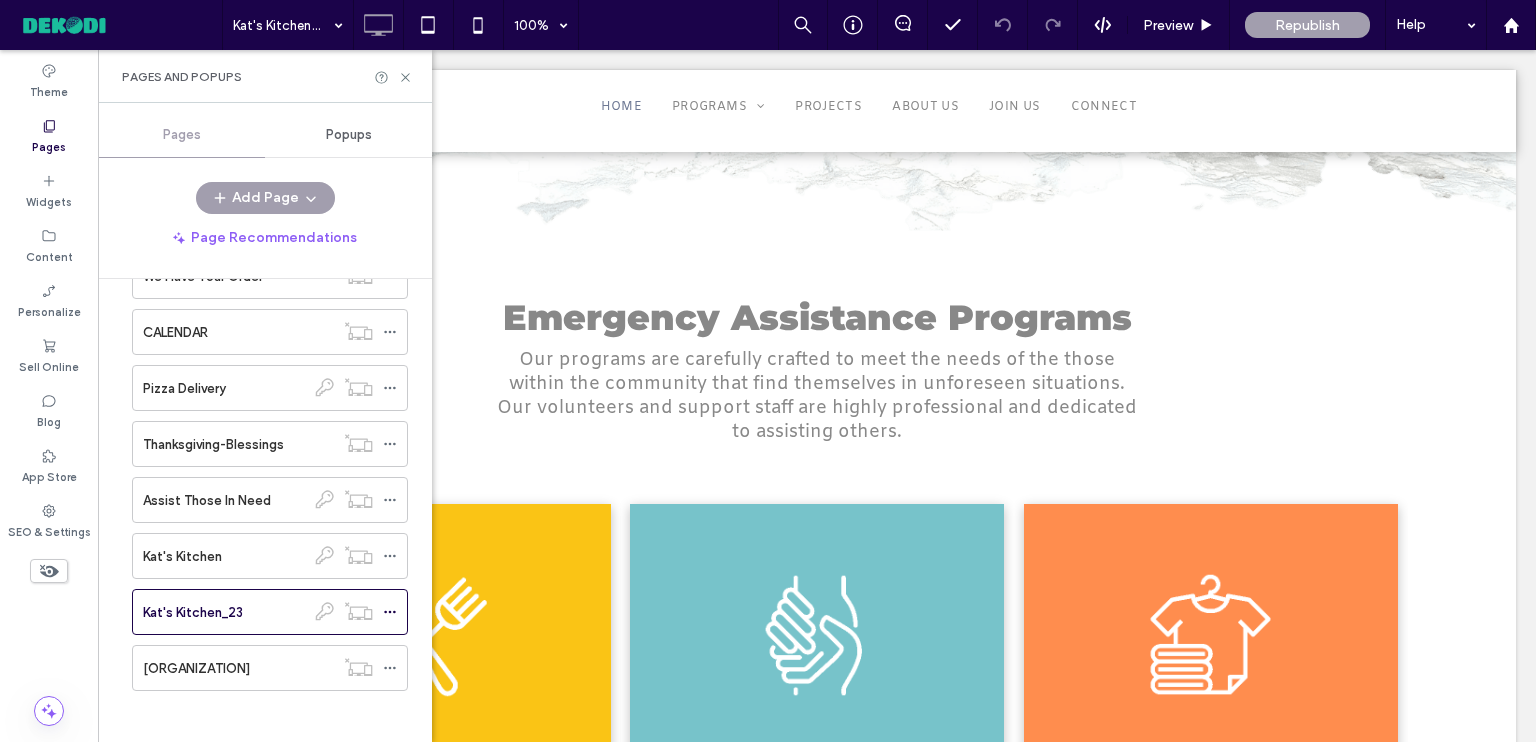click on "Kat's Kitchen" at bounding box center (182, 556) 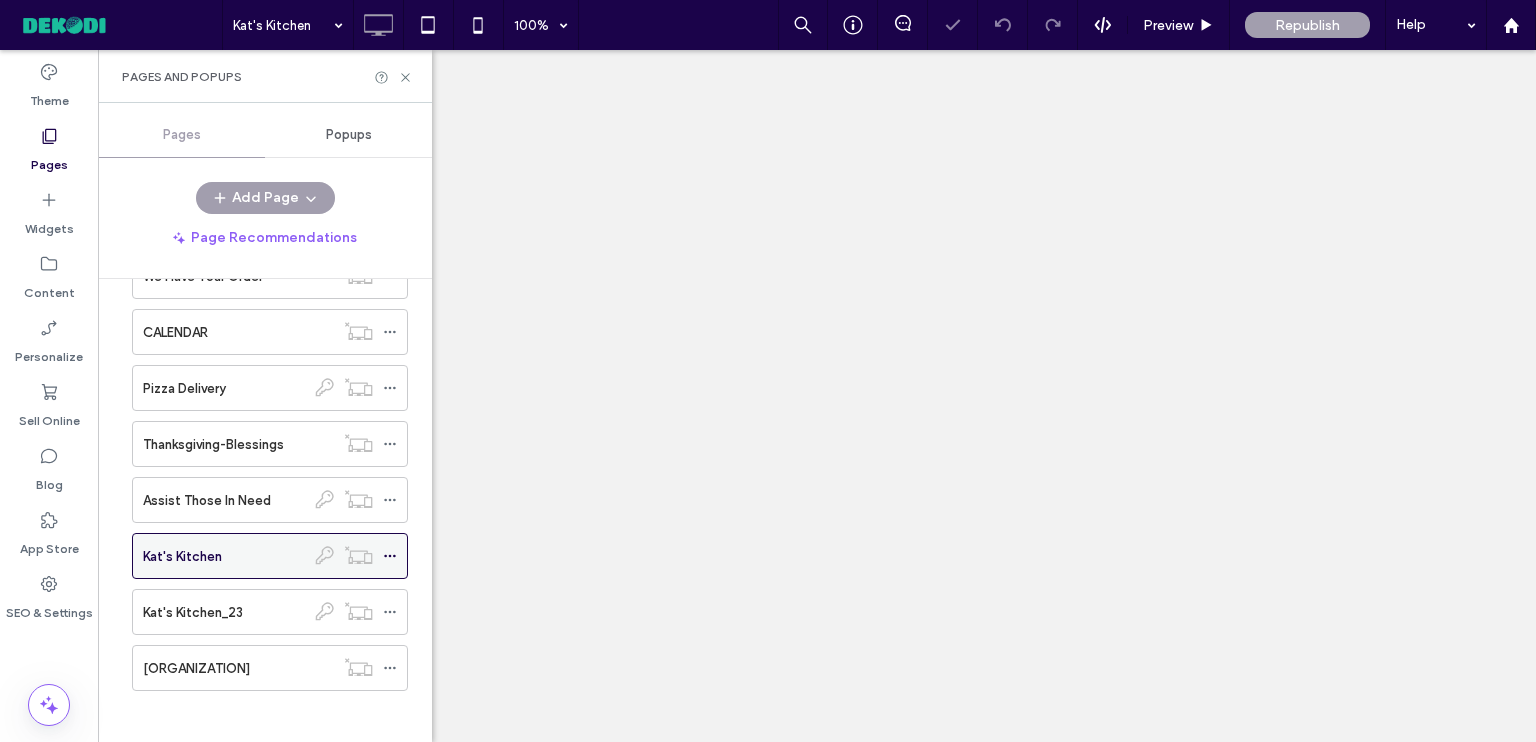 click 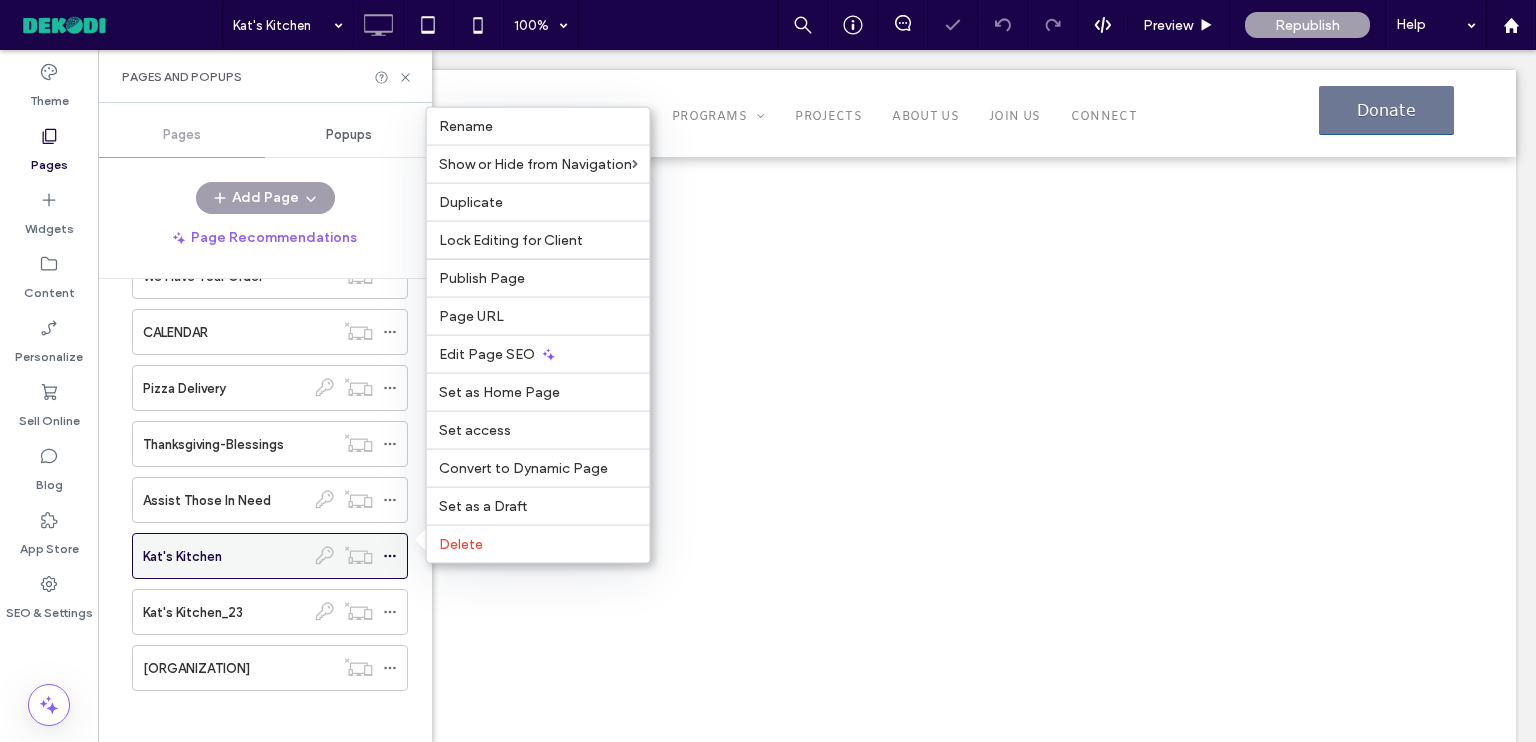 scroll, scrollTop: 0, scrollLeft: 0, axis: both 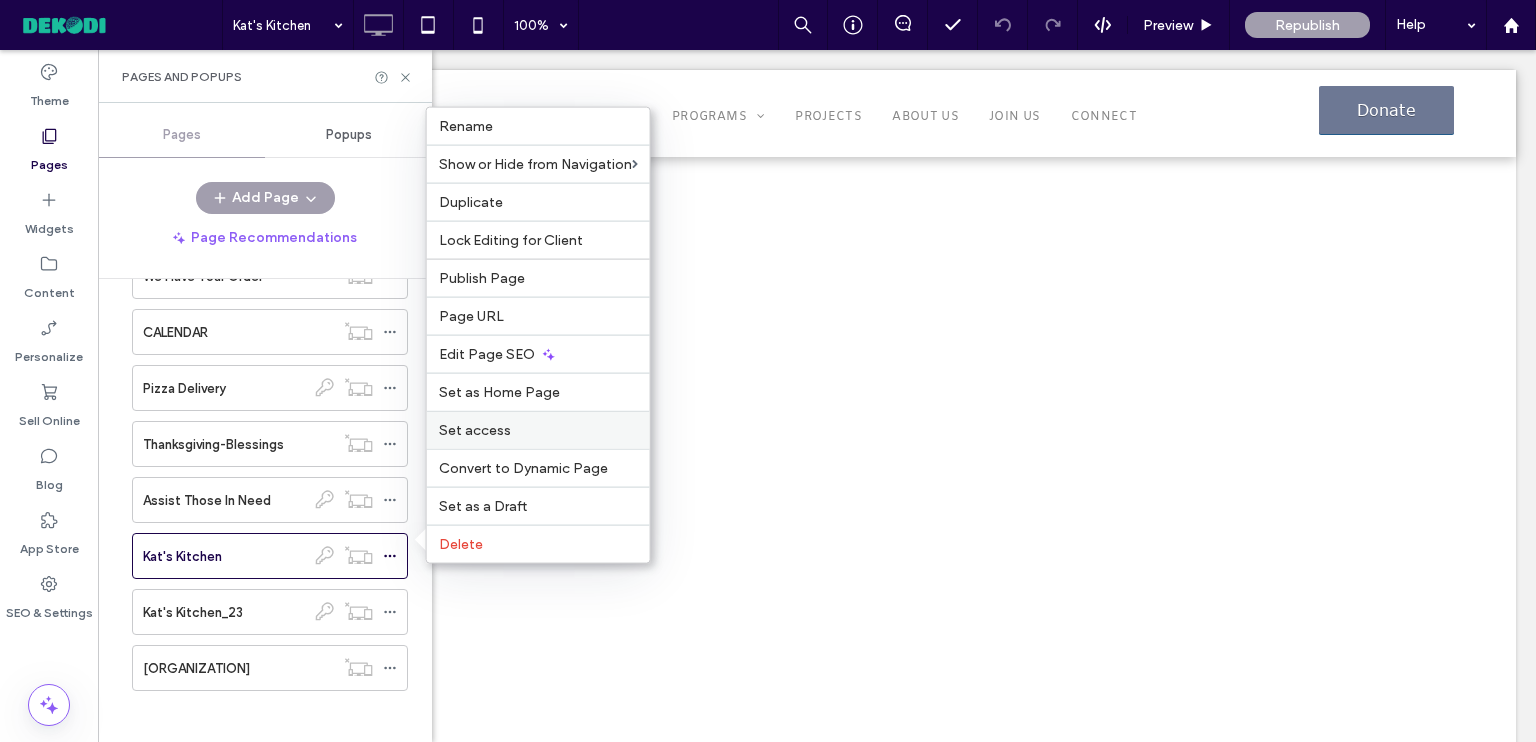 click on "Set access" at bounding box center (475, 430) 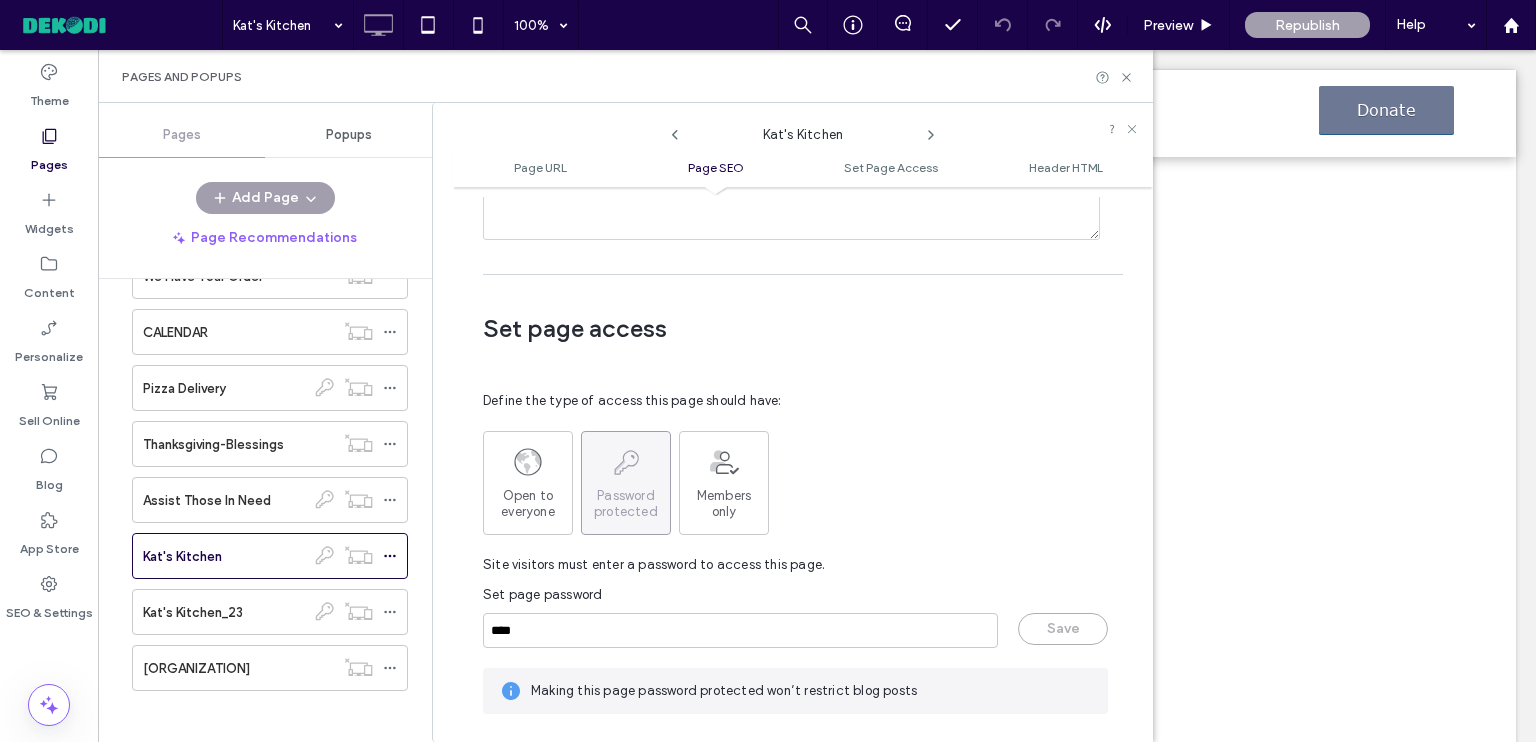 scroll, scrollTop: 1502, scrollLeft: 0, axis: vertical 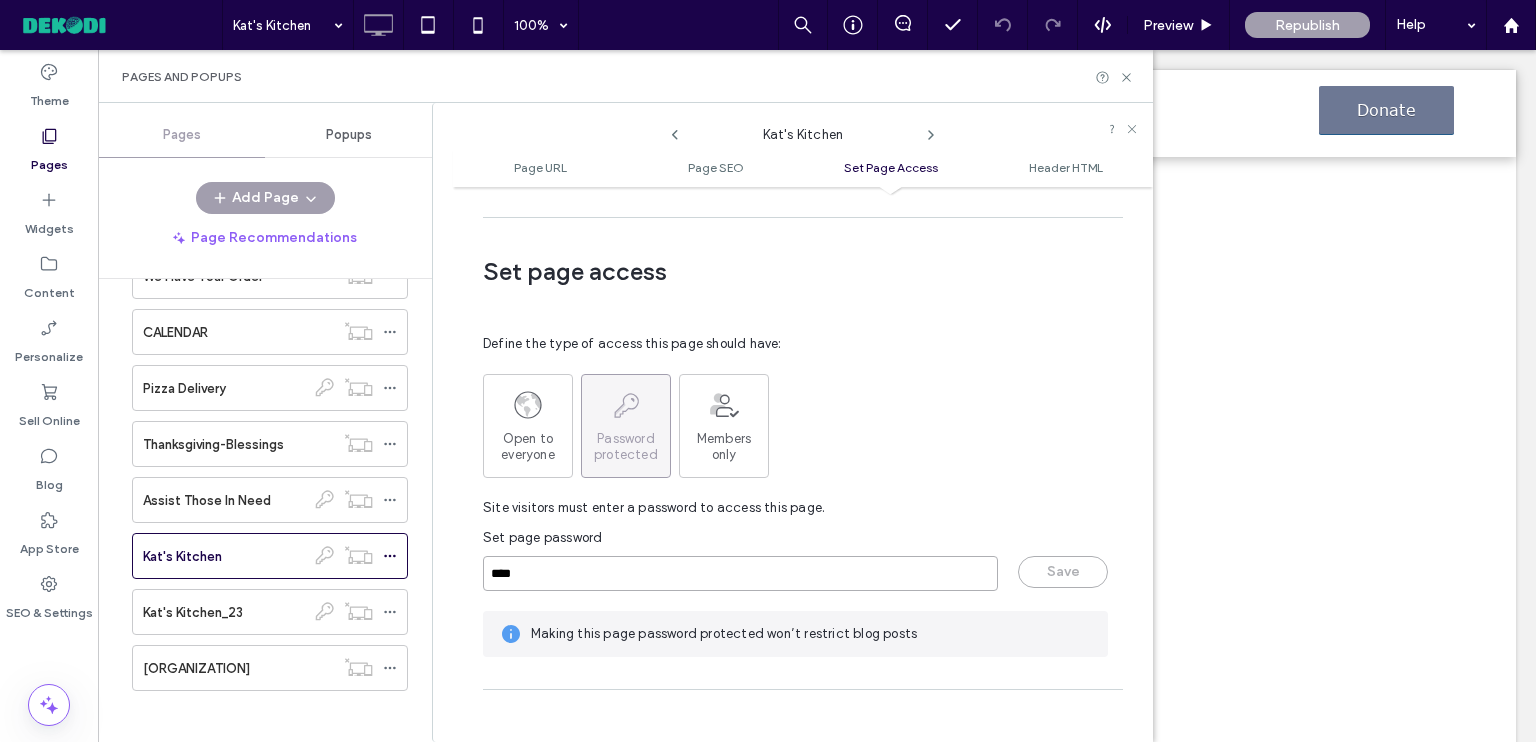 drag, startPoint x: 532, startPoint y: 531, endPoint x: 459, endPoint y: 531, distance: 73 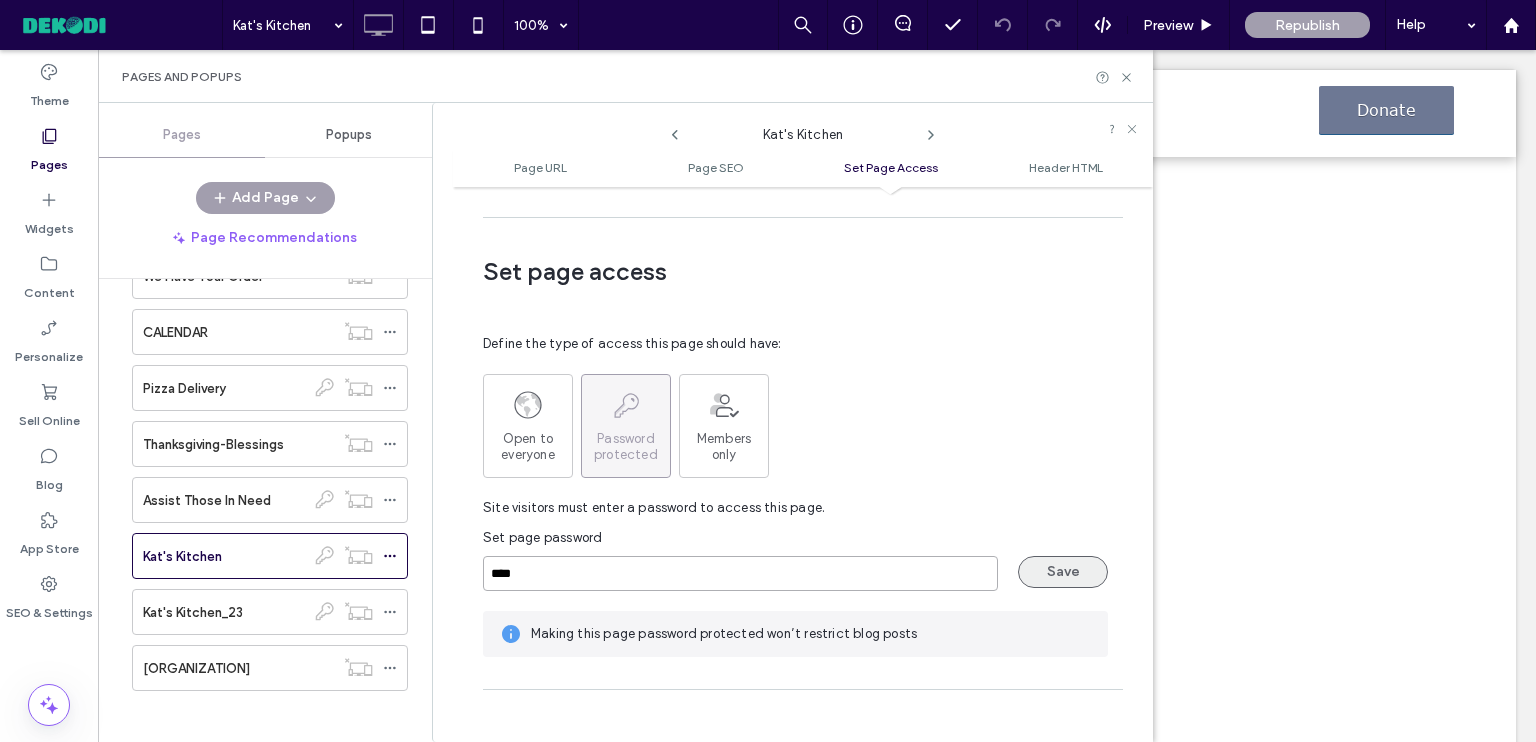 type on "****" 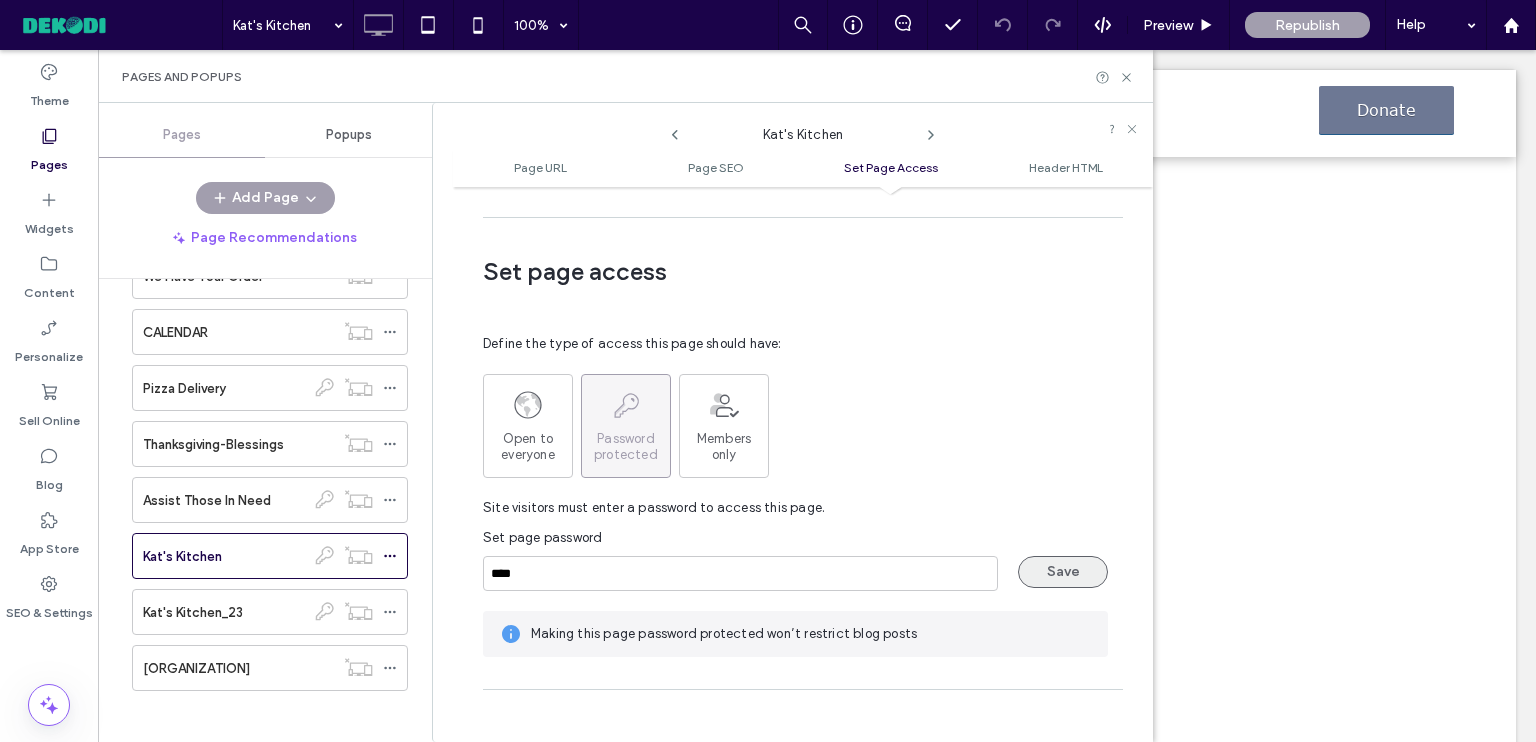 click on "Save" at bounding box center (1063, 572) 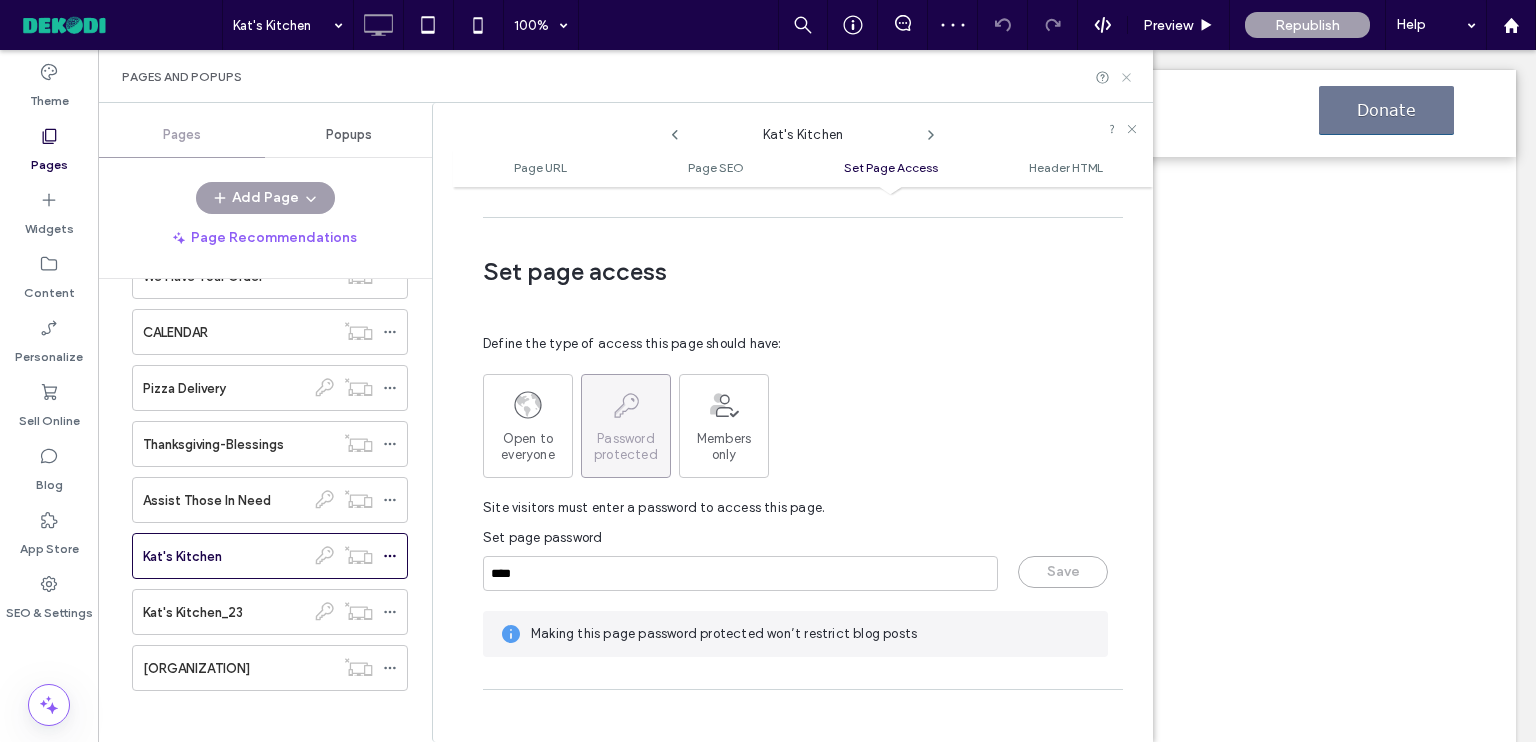 drag, startPoint x: 1128, startPoint y: 79, endPoint x: 1060, endPoint y: 21, distance: 89.37561 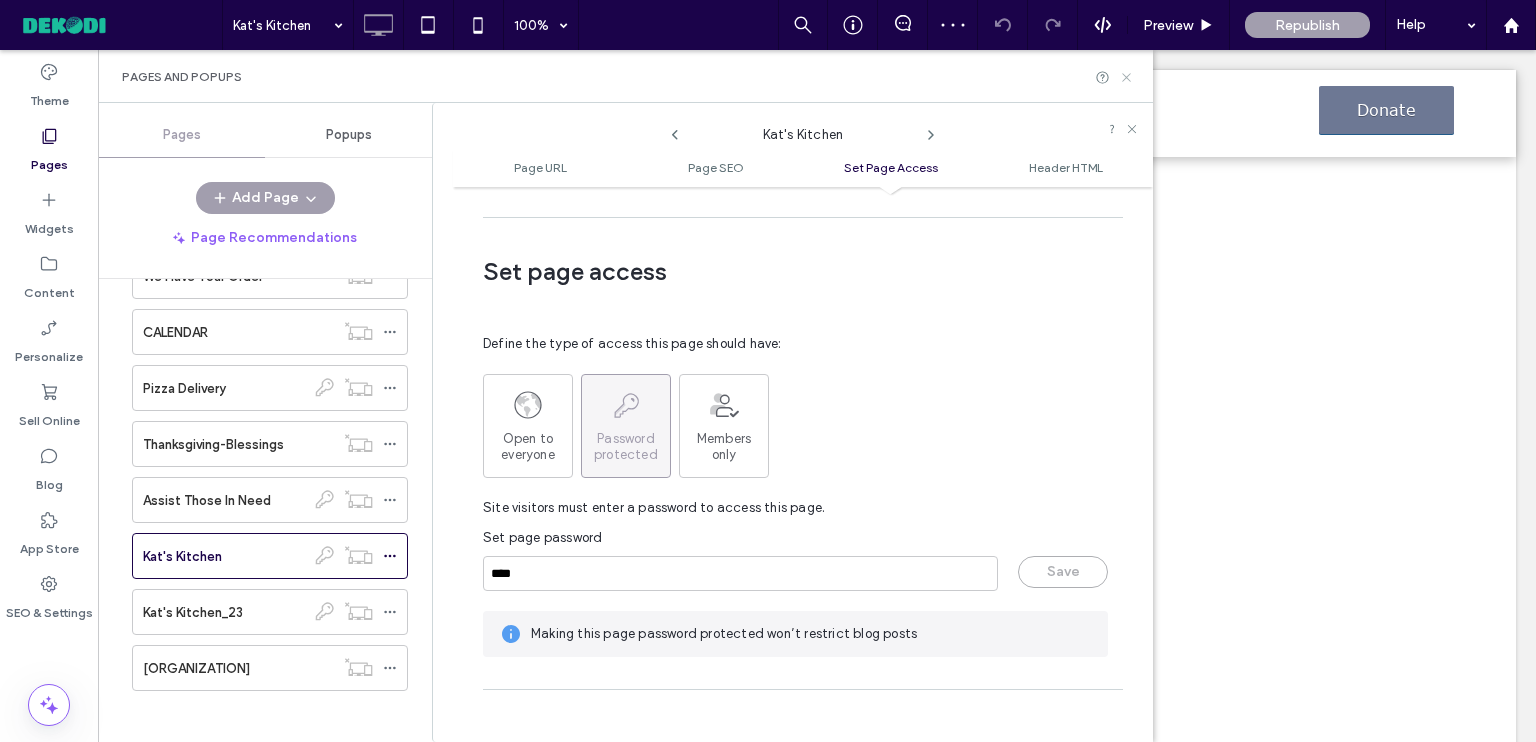 click 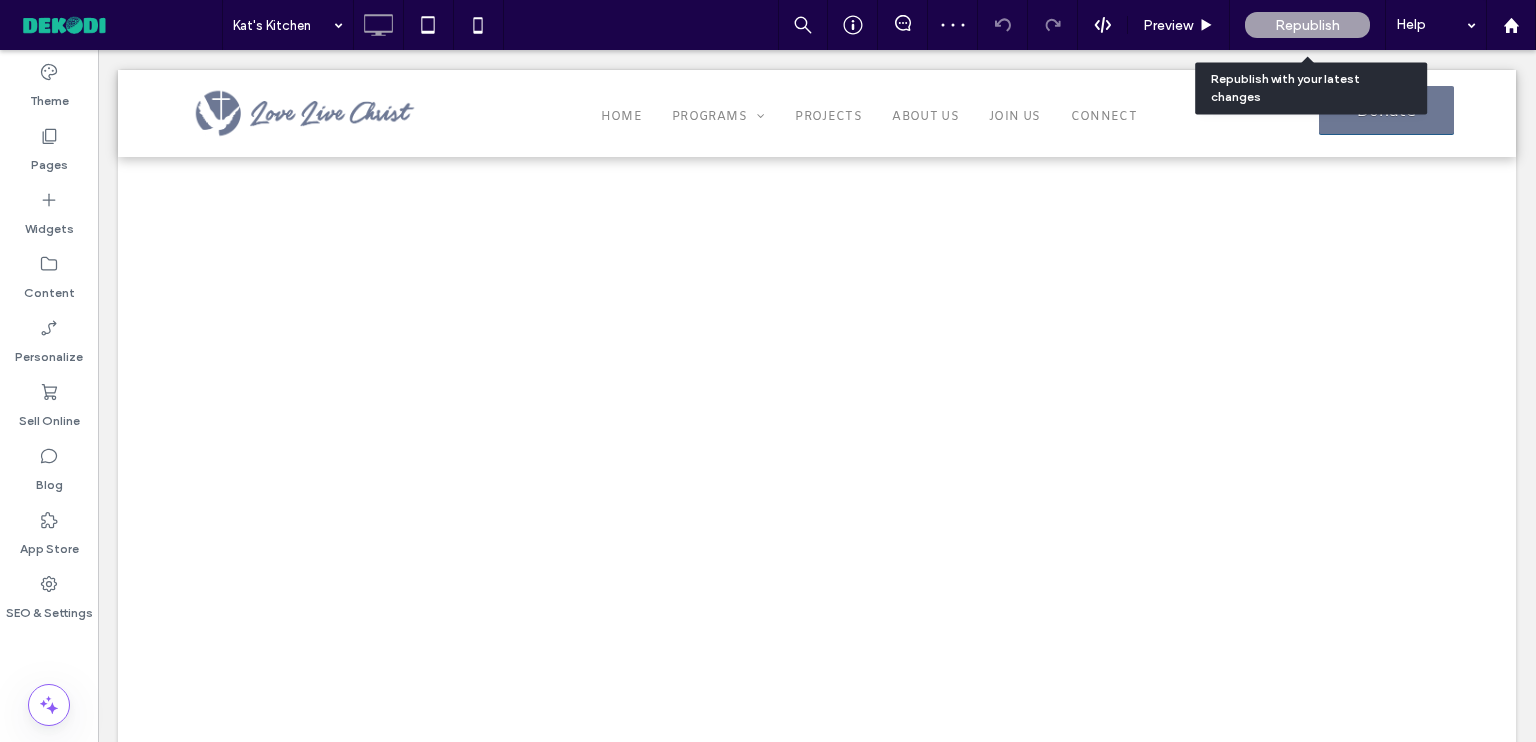 click on "Republish" at bounding box center [1307, 25] 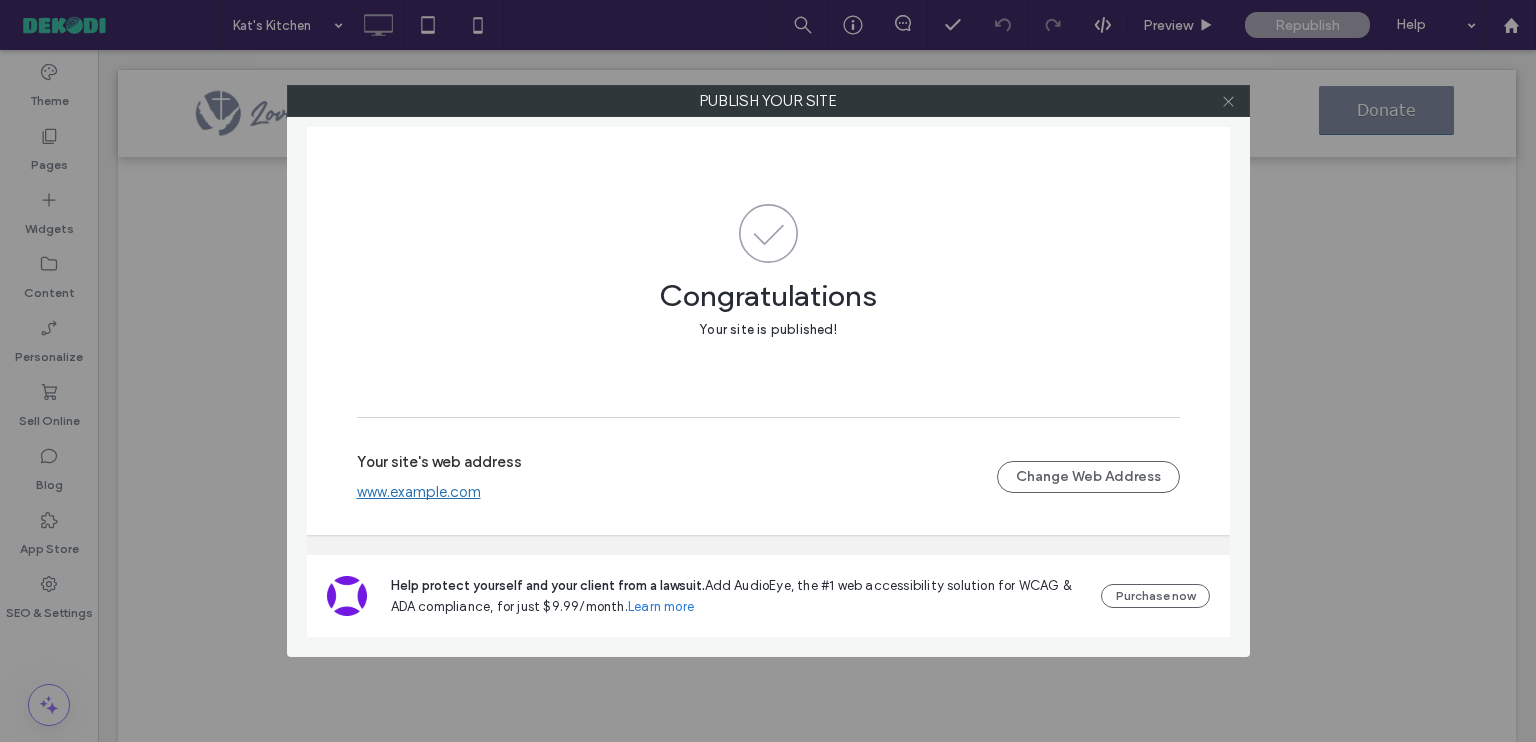 click 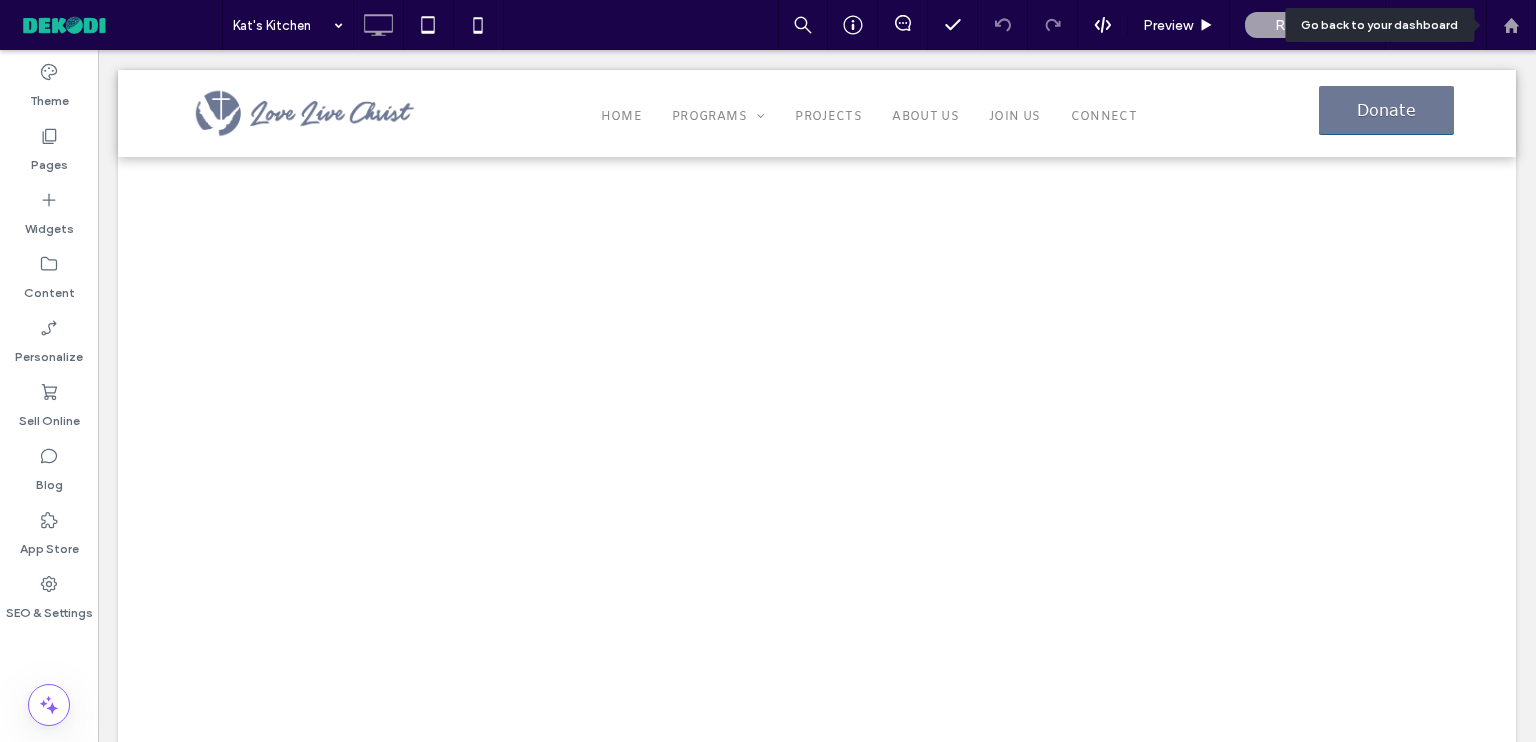 click 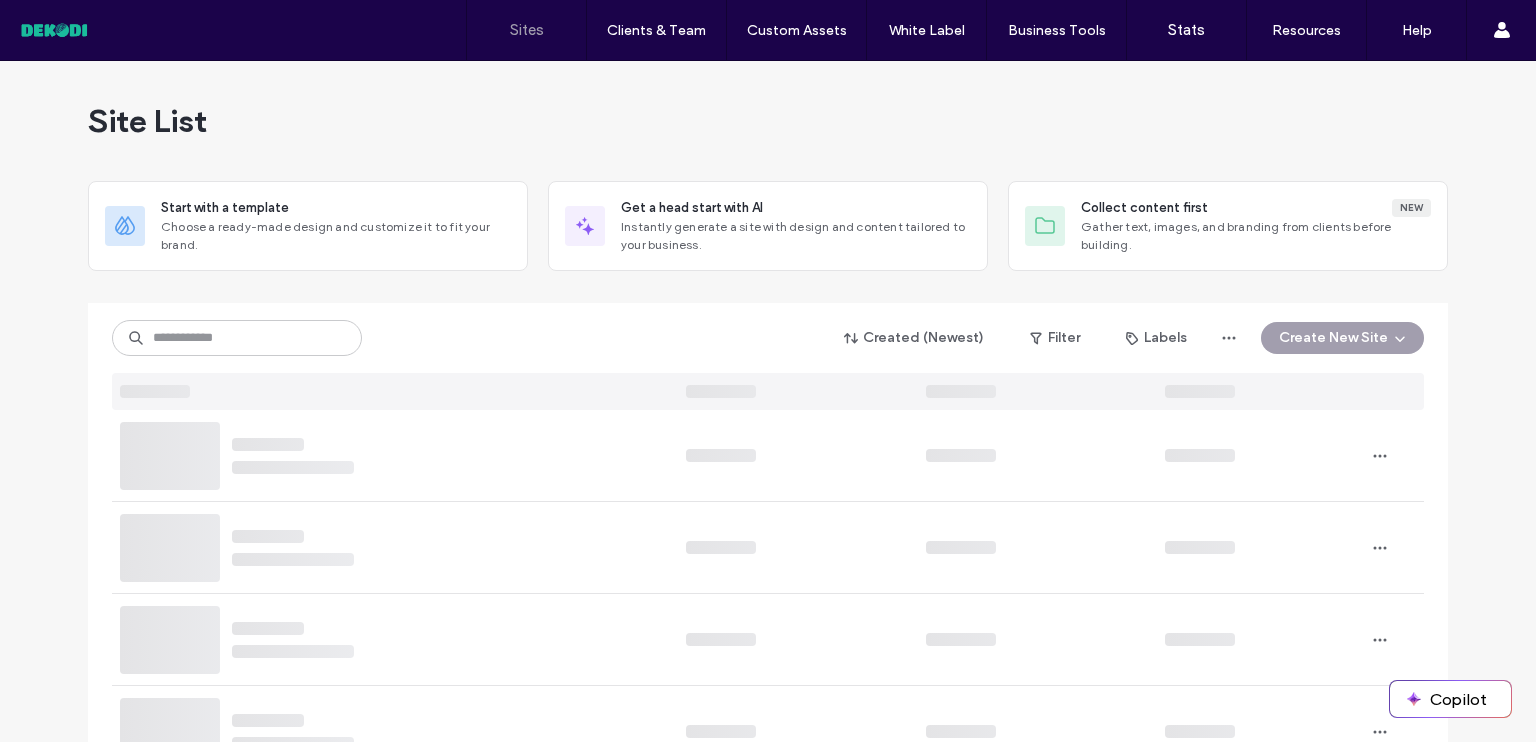 scroll, scrollTop: 0, scrollLeft: 0, axis: both 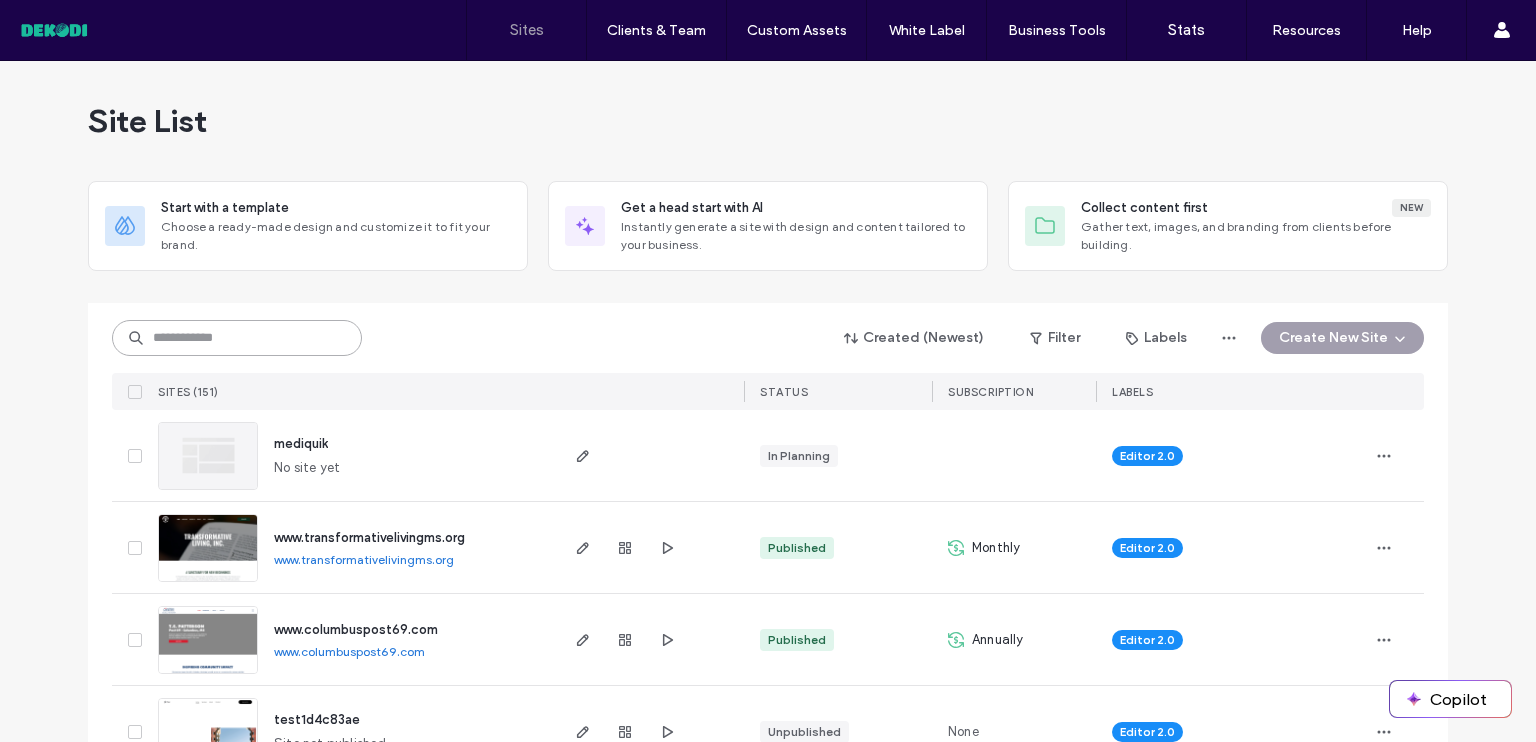 click at bounding box center [237, 338] 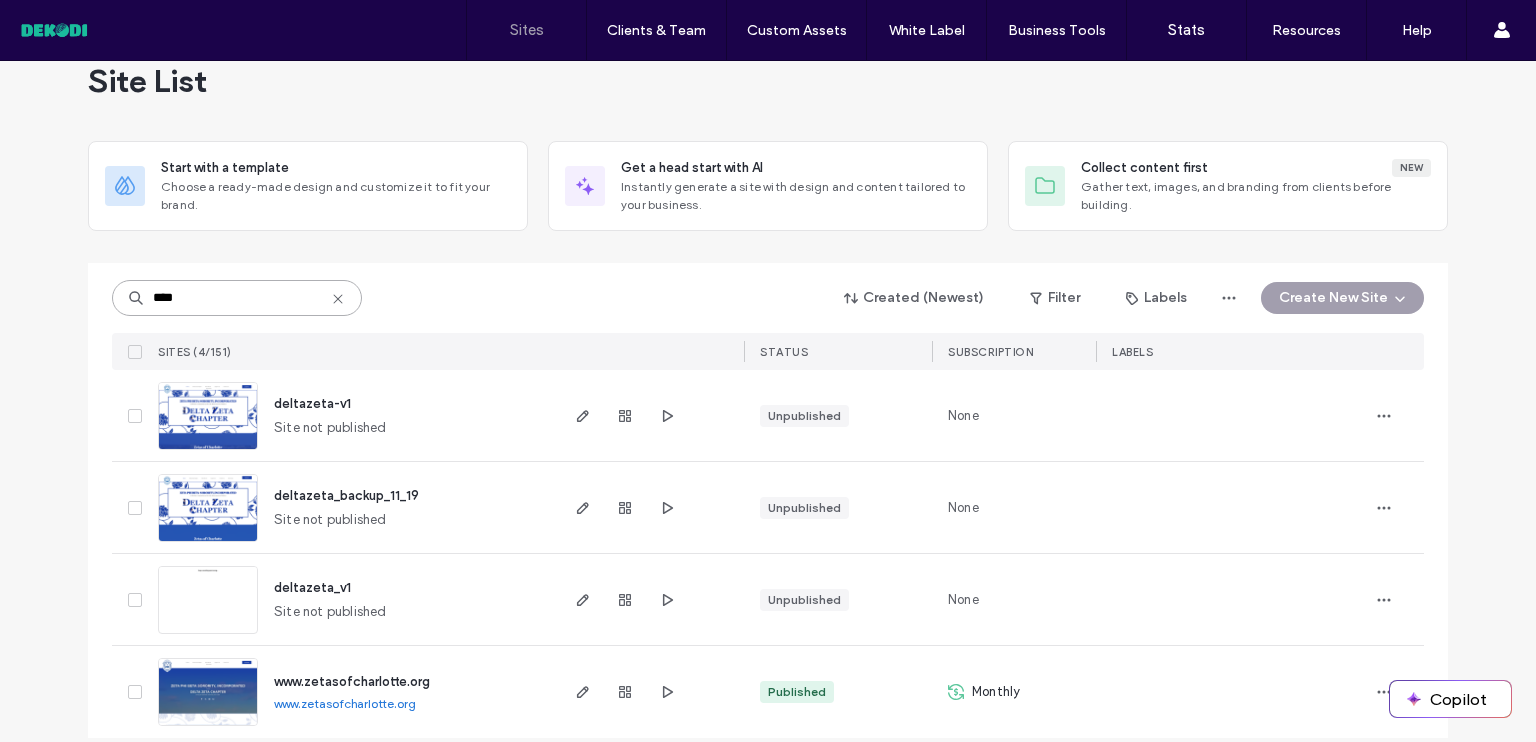 scroll, scrollTop: 59, scrollLeft: 0, axis: vertical 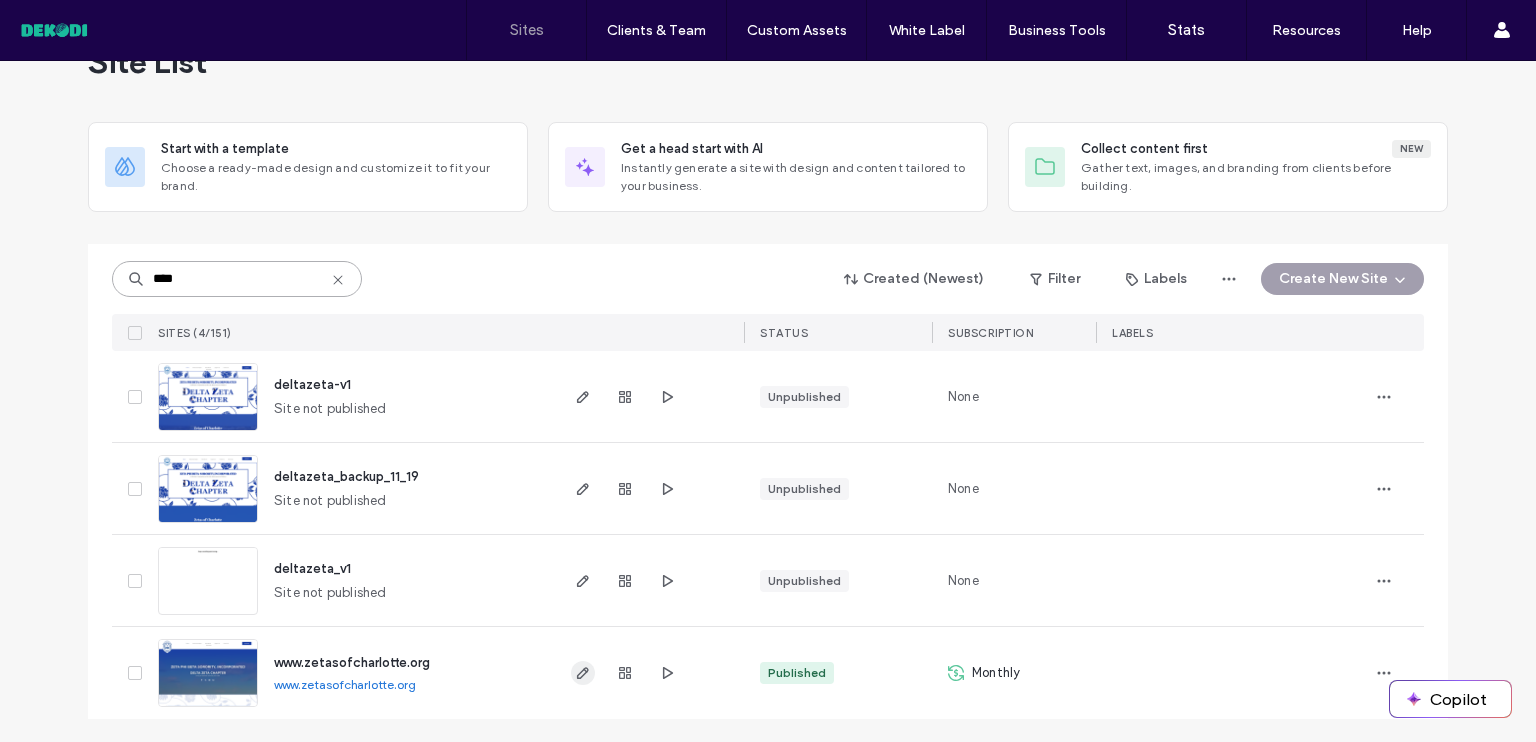 type on "****" 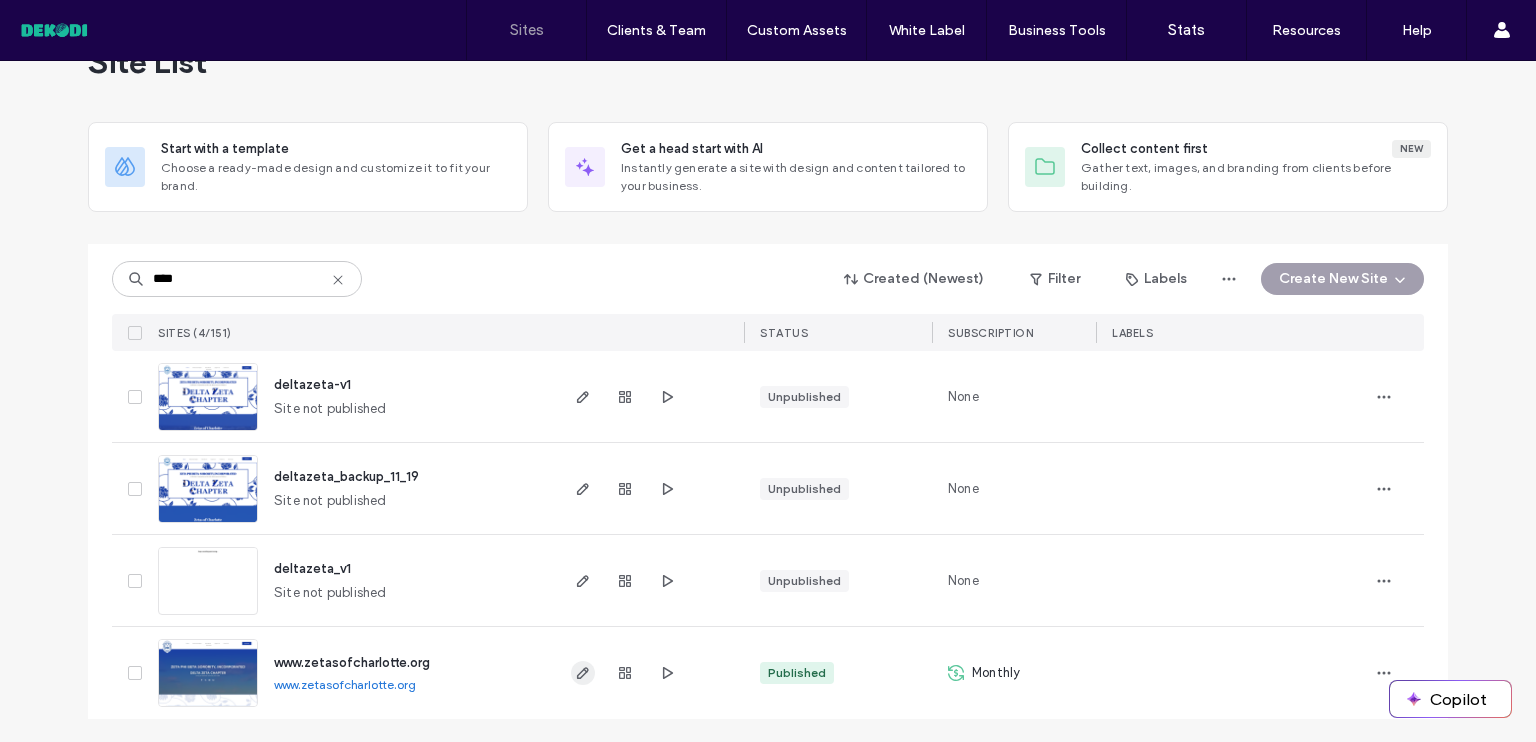 click 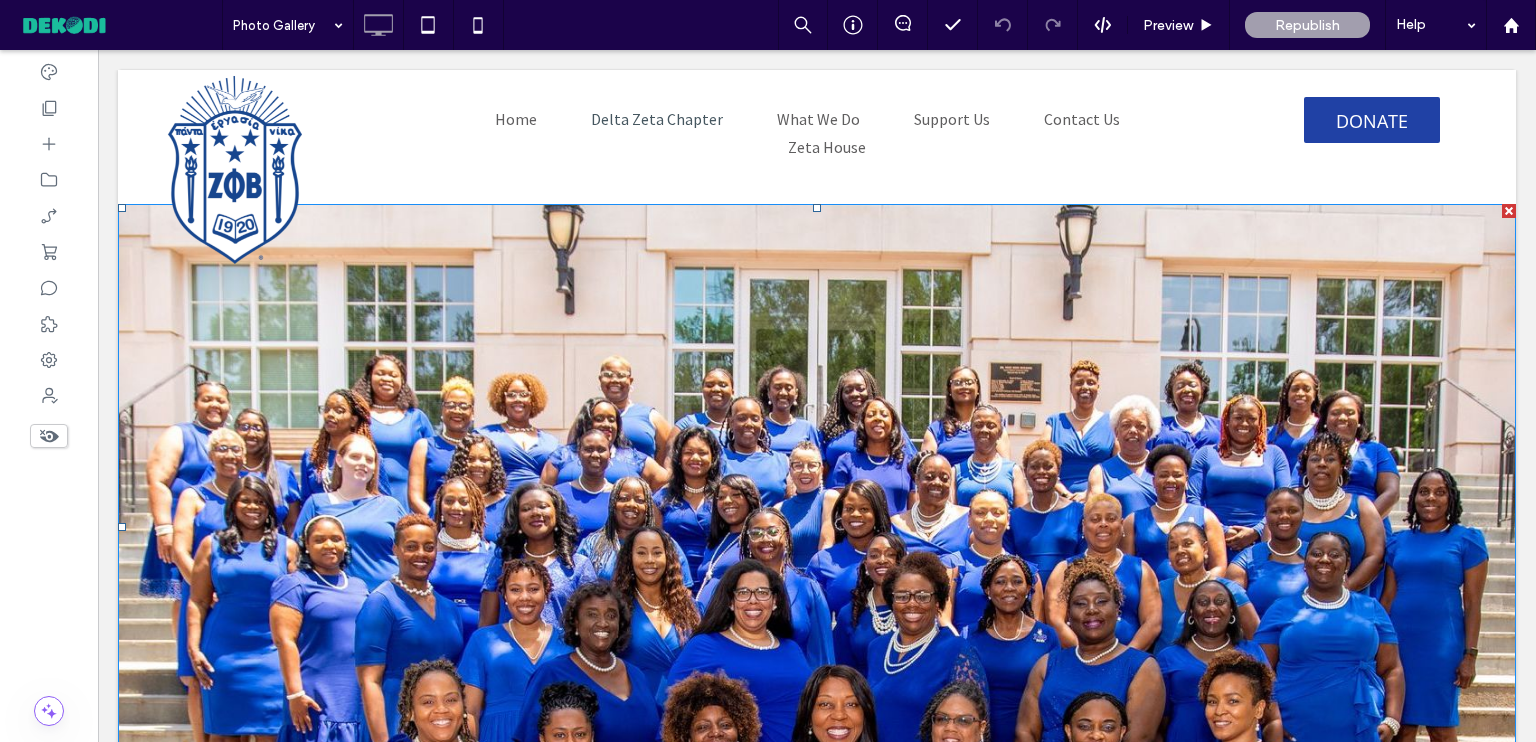 scroll, scrollTop: 0, scrollLeft: 0, axis: both 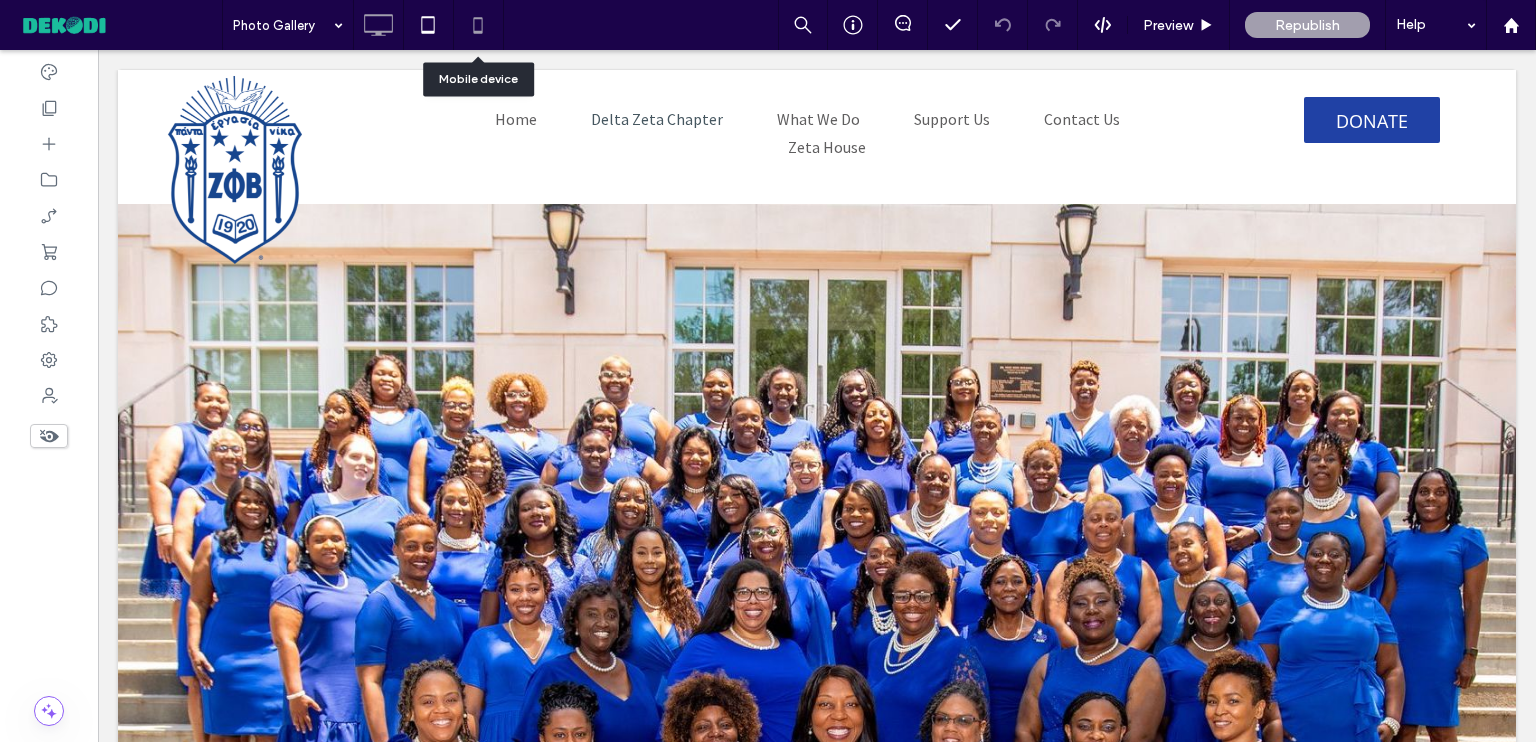 click 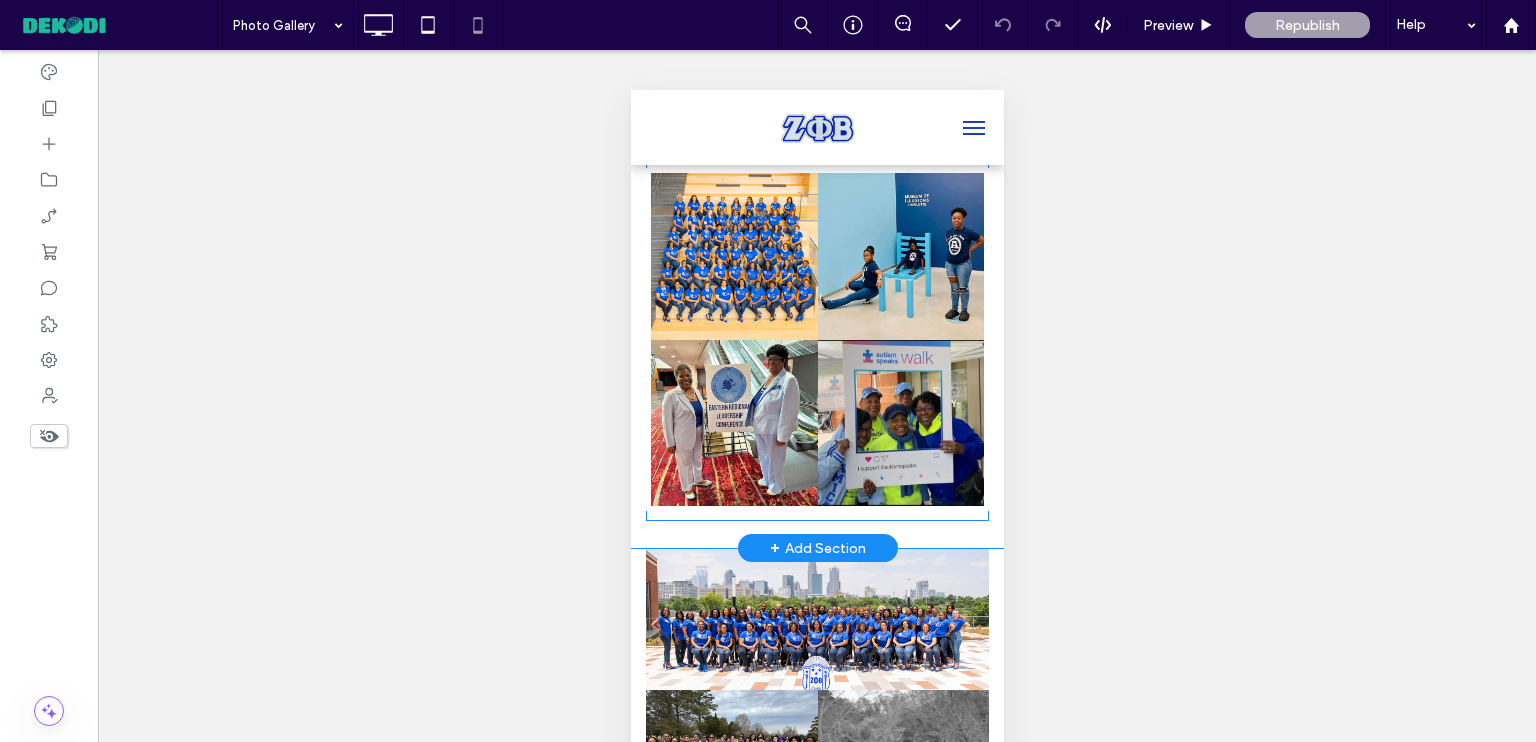 click at bounding box center (900, 423) 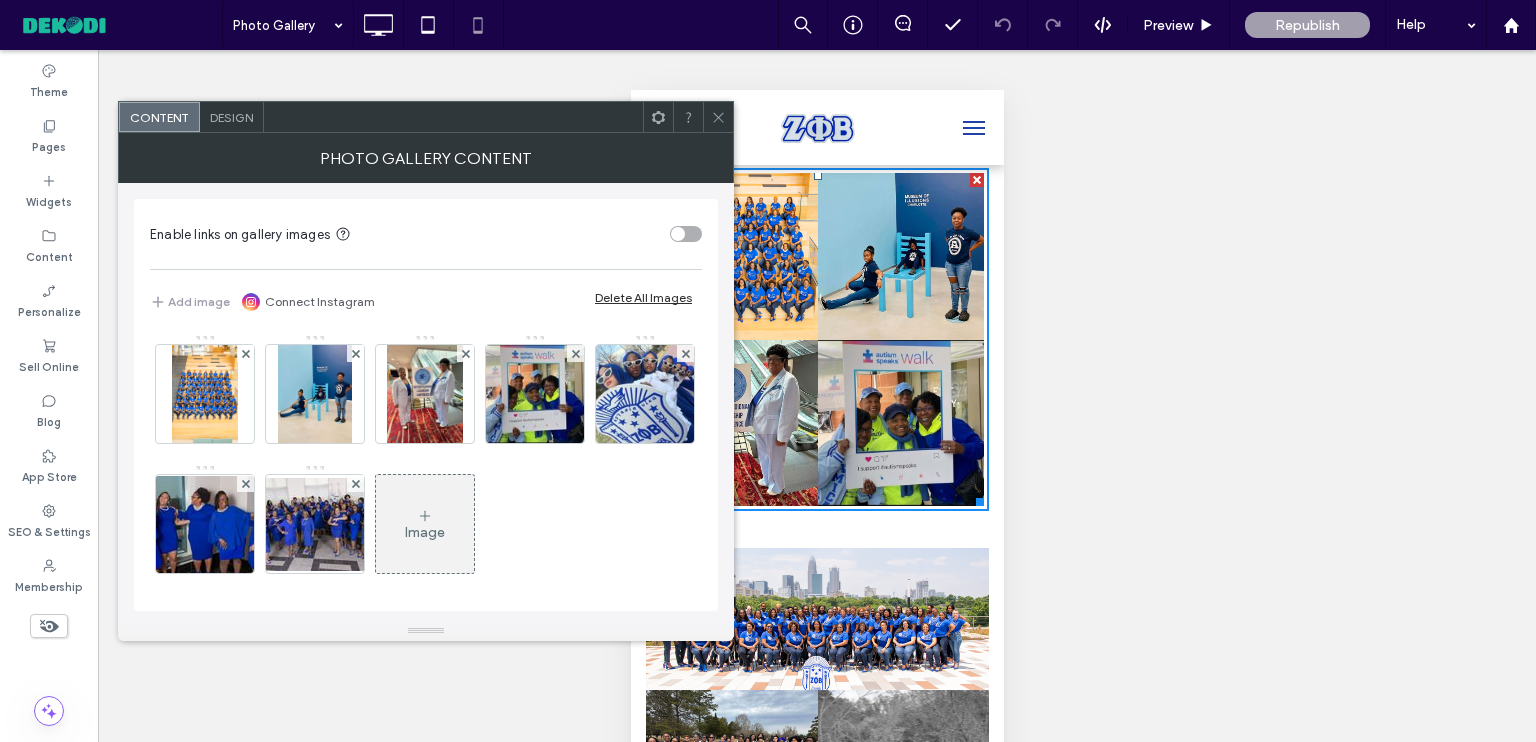 click on "Design" at bounding box center (231, 117) 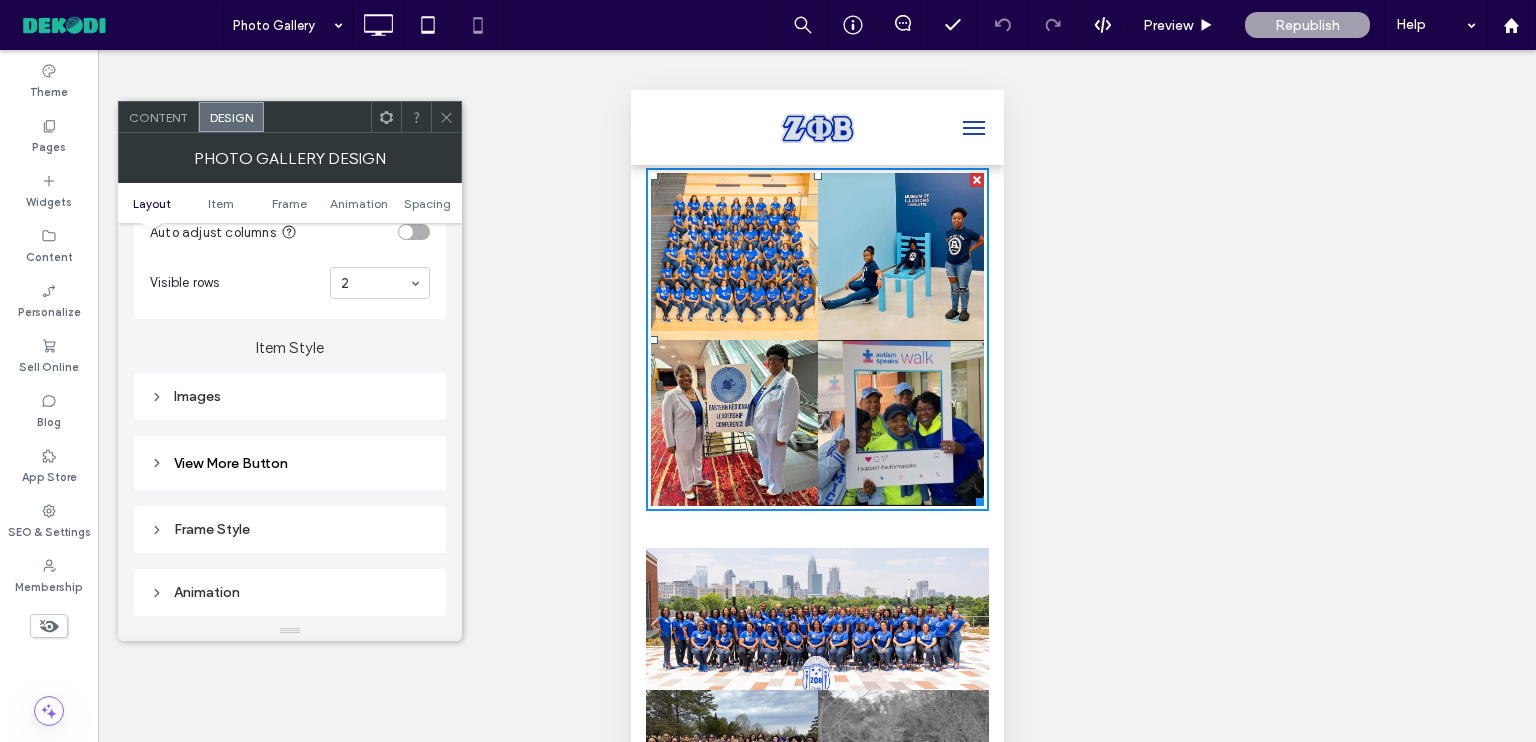 scroll, scrollTop: 700, scrollLeft: 0, axis: vertical 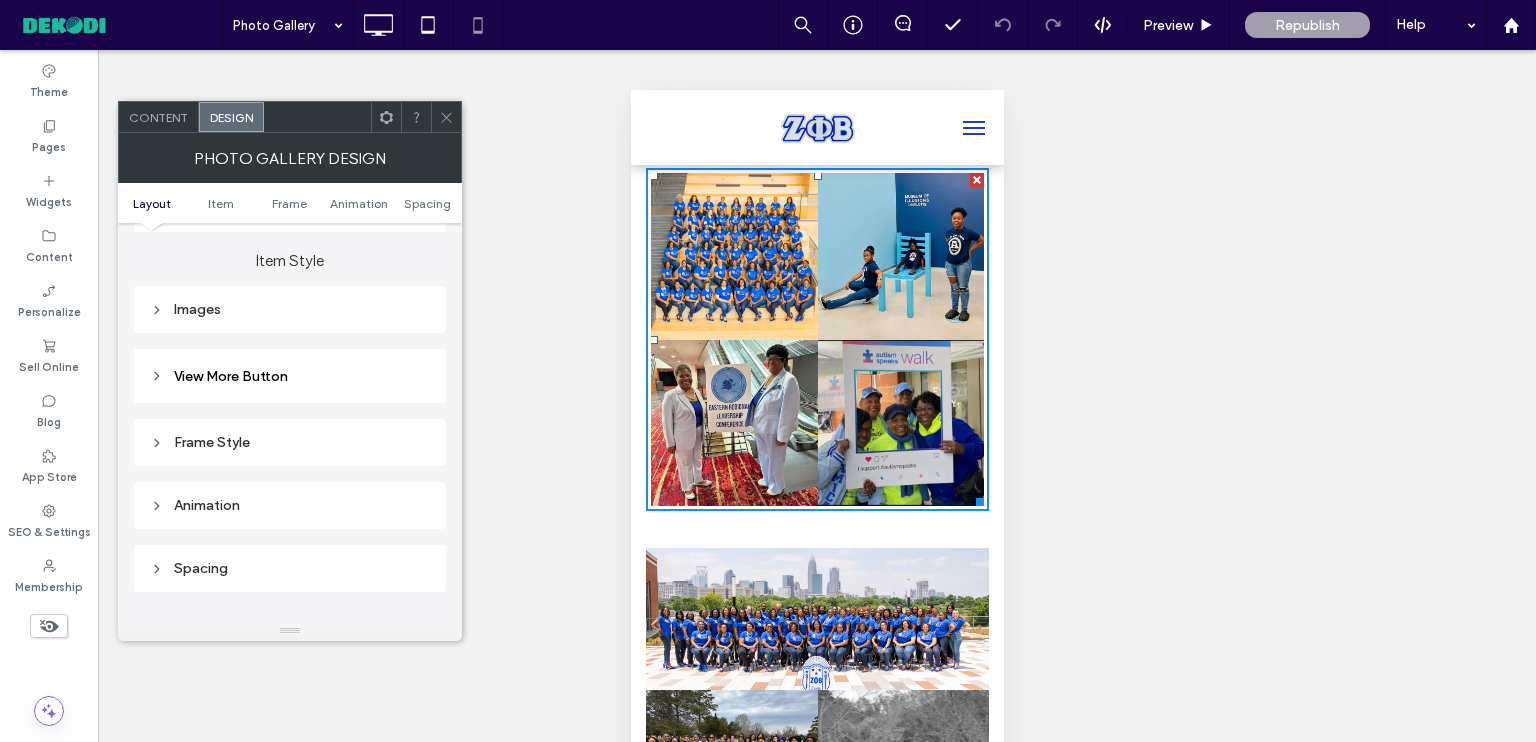 click 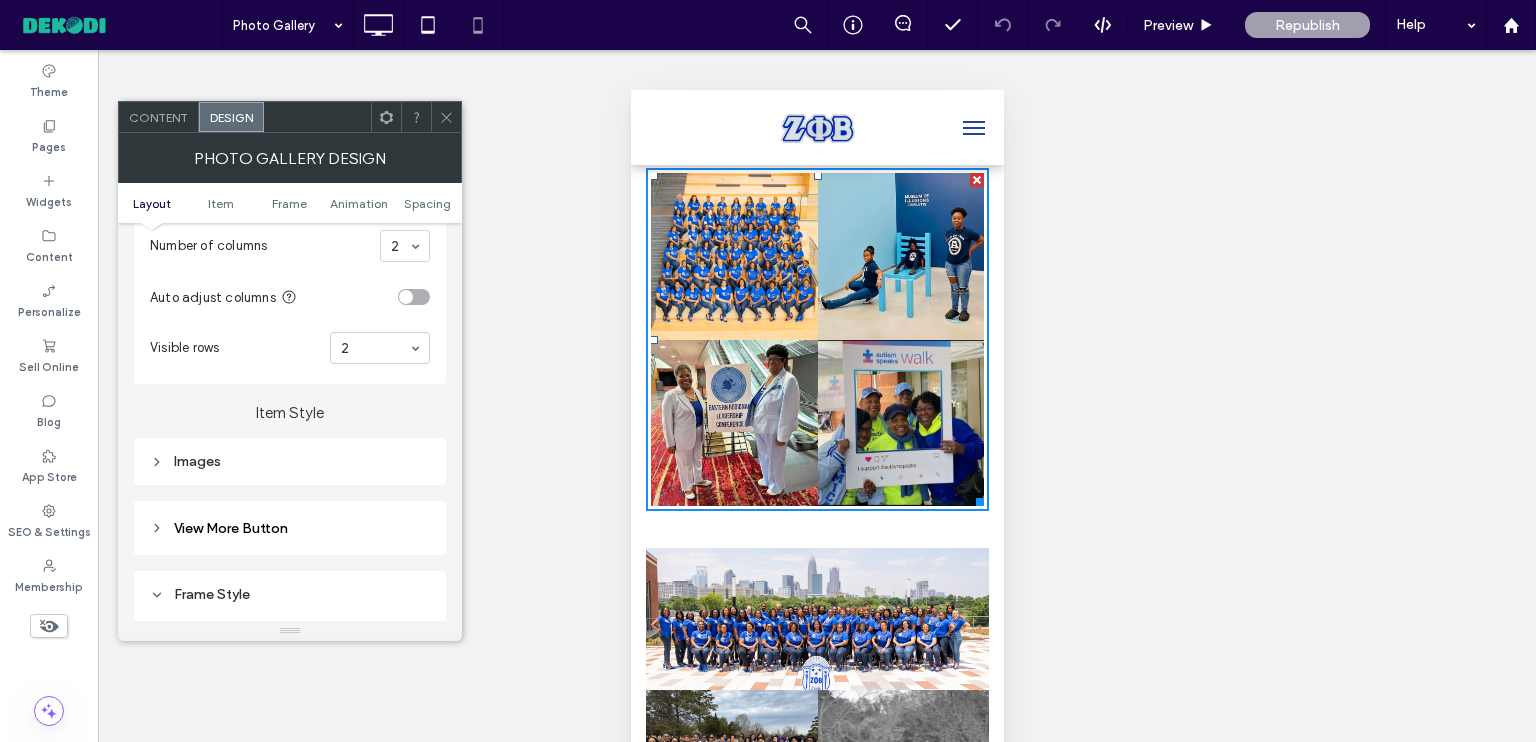 scroll, scrollTop: 530, scrollLeft: 0, axis: vertical 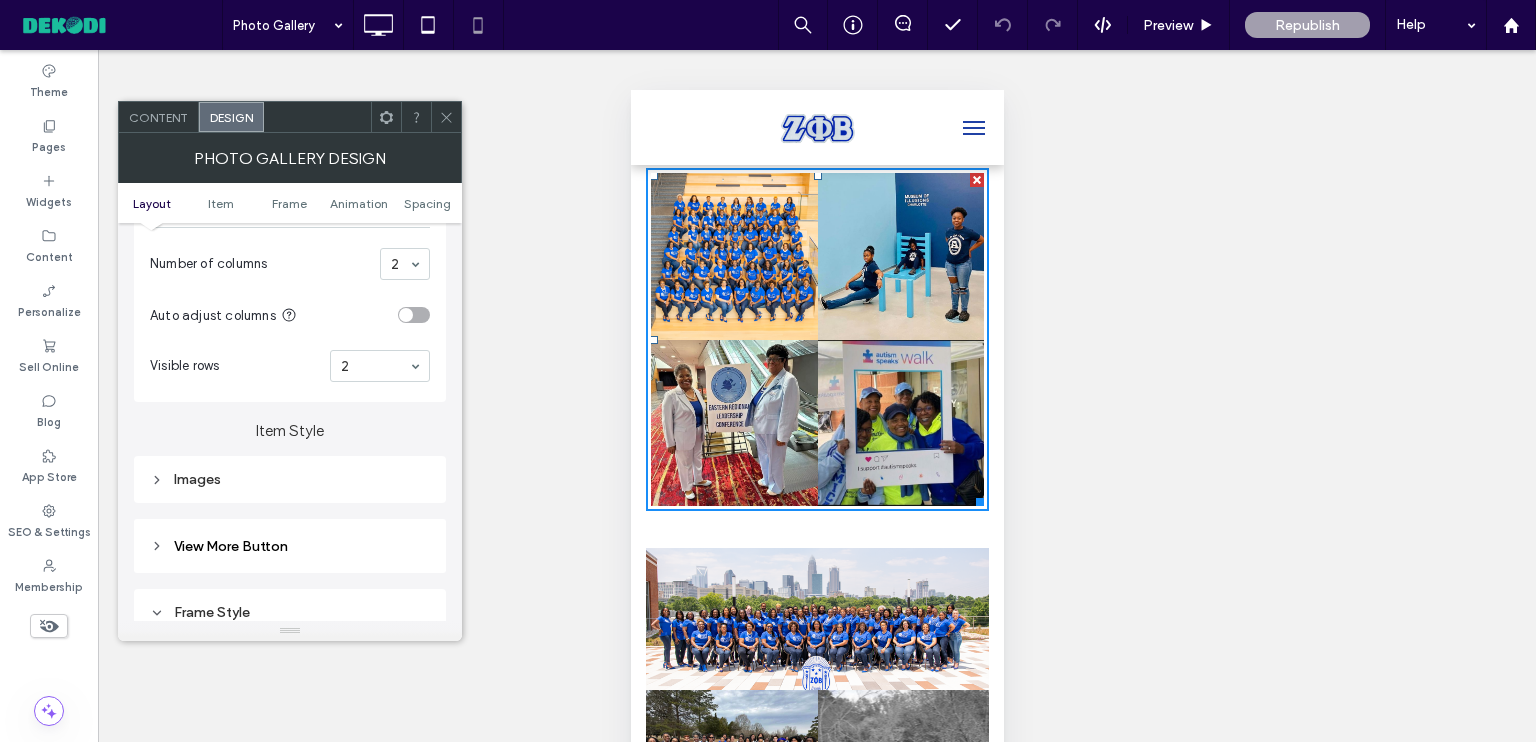 click 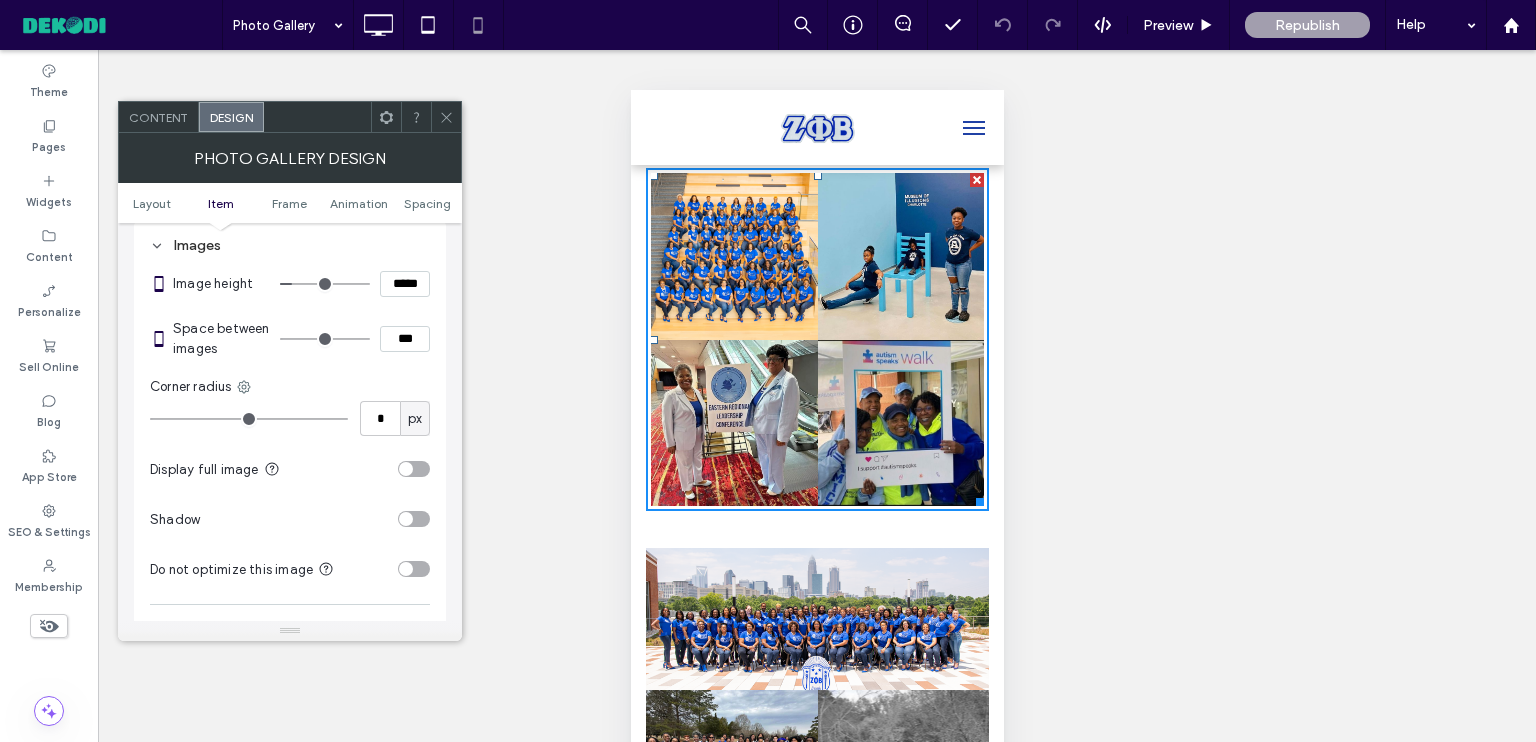 scroll, scrollTop: 730, scrollLeft: 0, axis: vertical 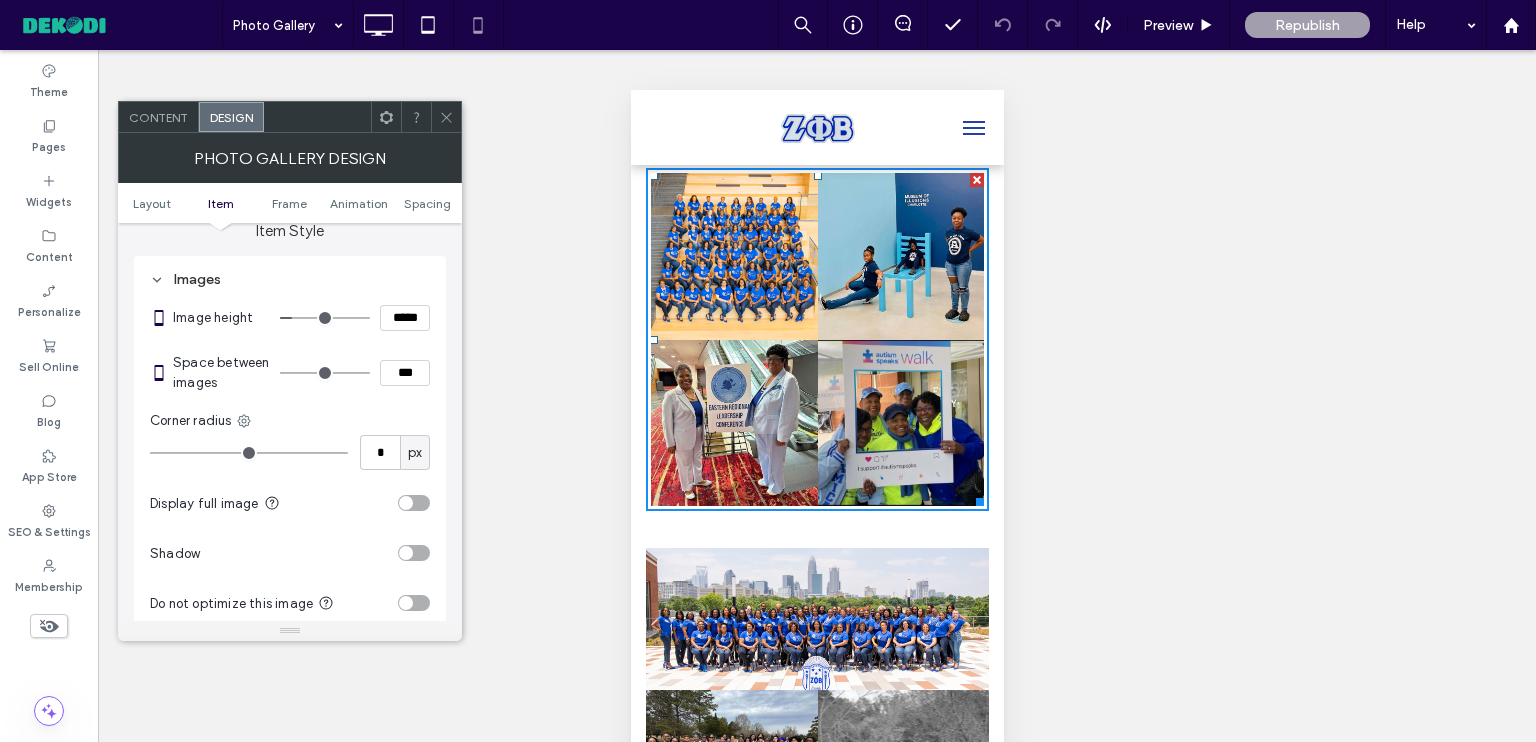 type on "*" 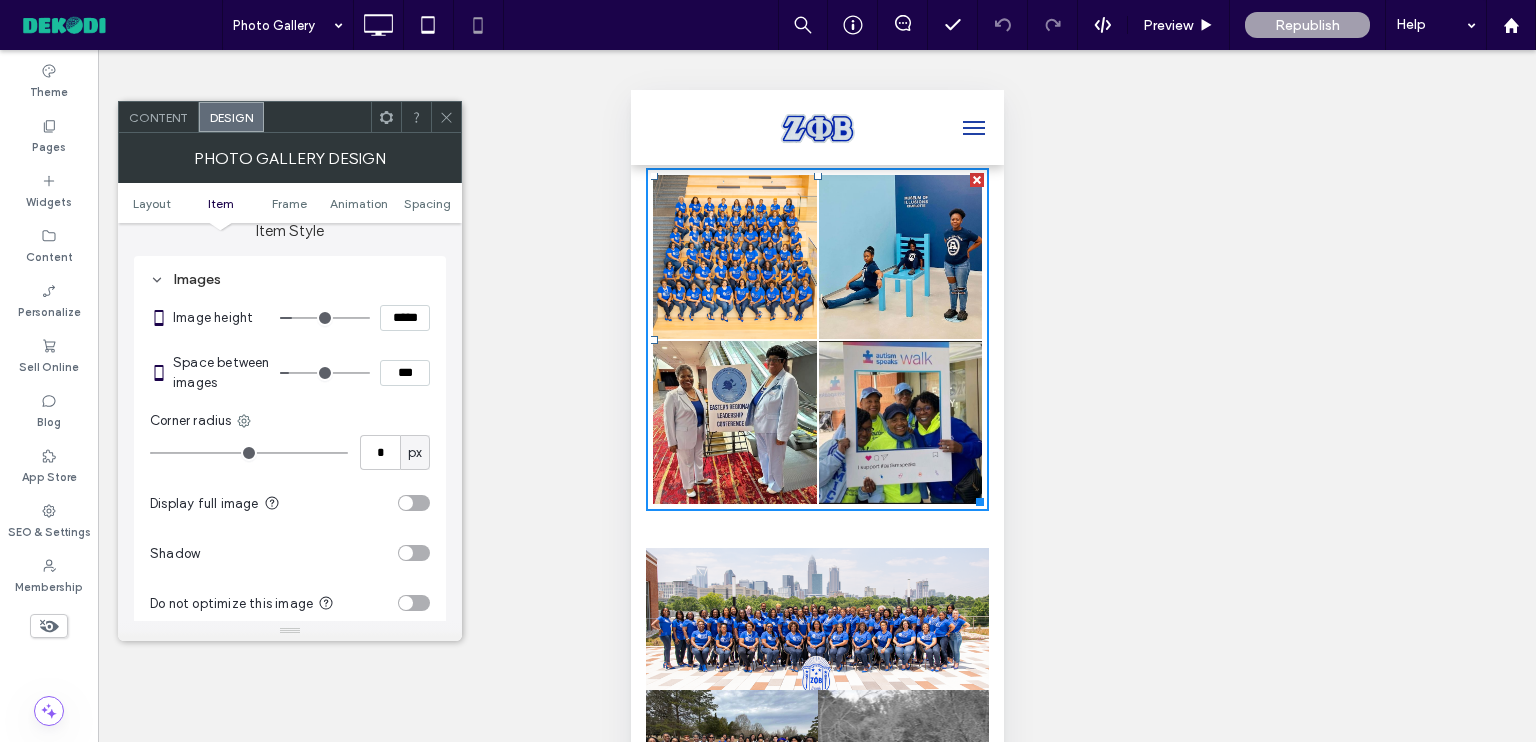 type on "*" 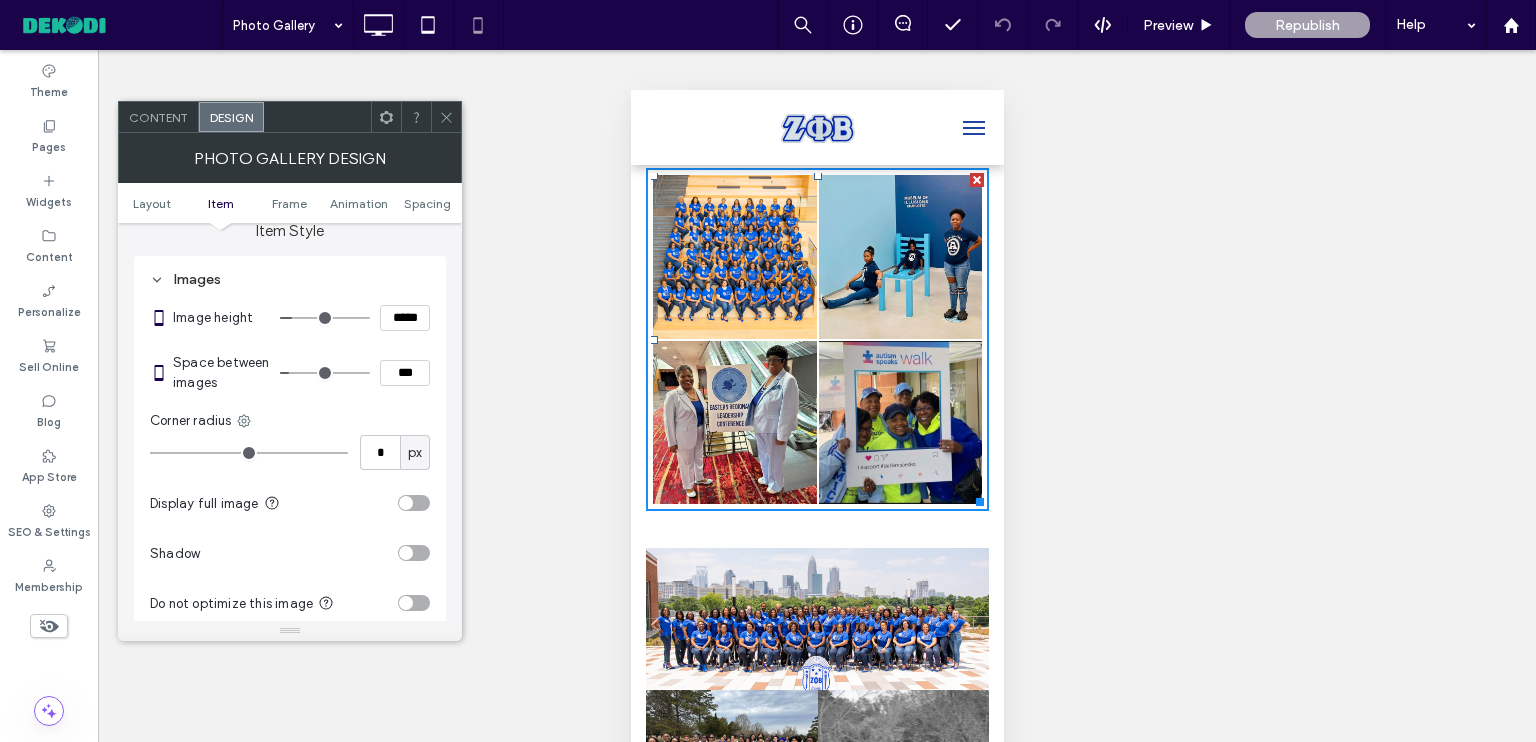 type on "***" 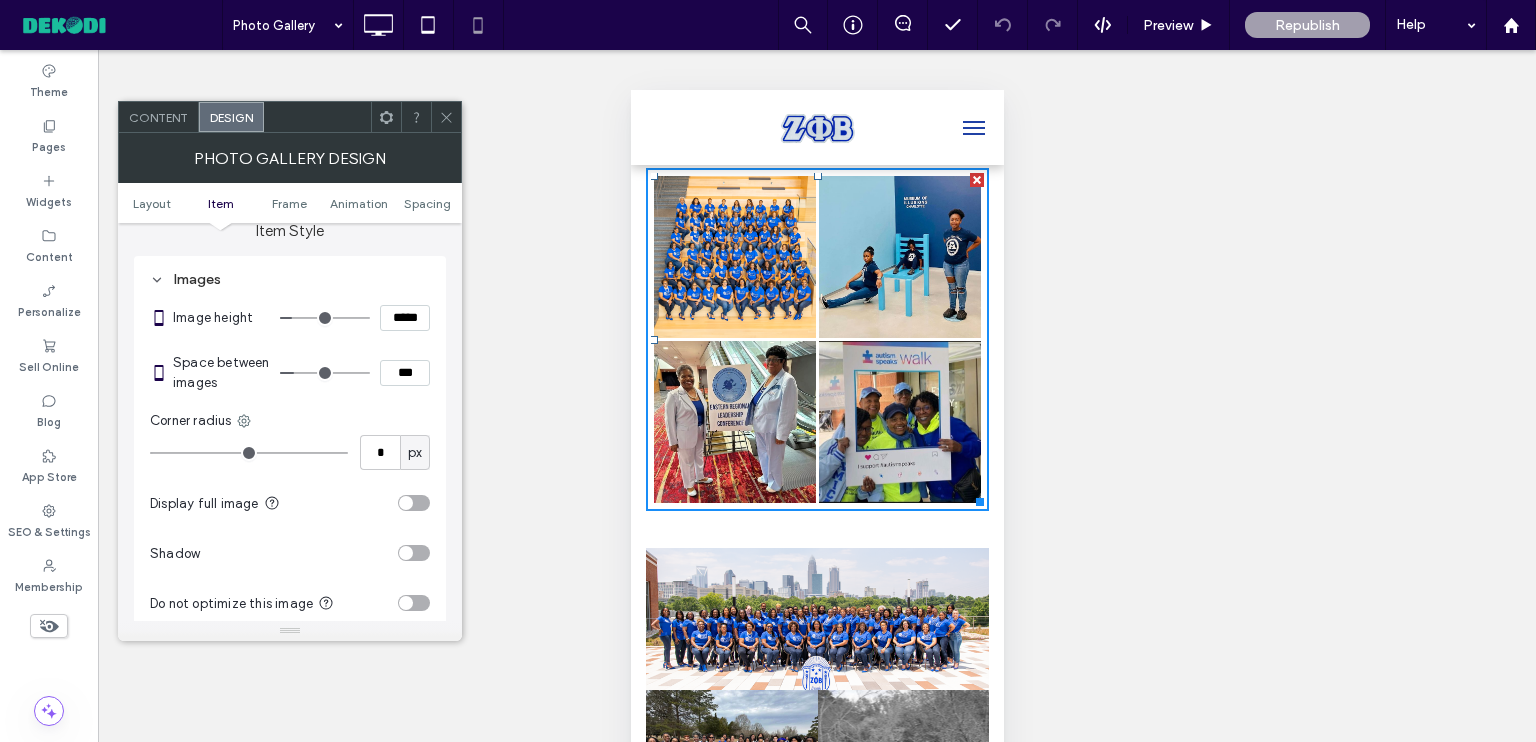 type on "*" 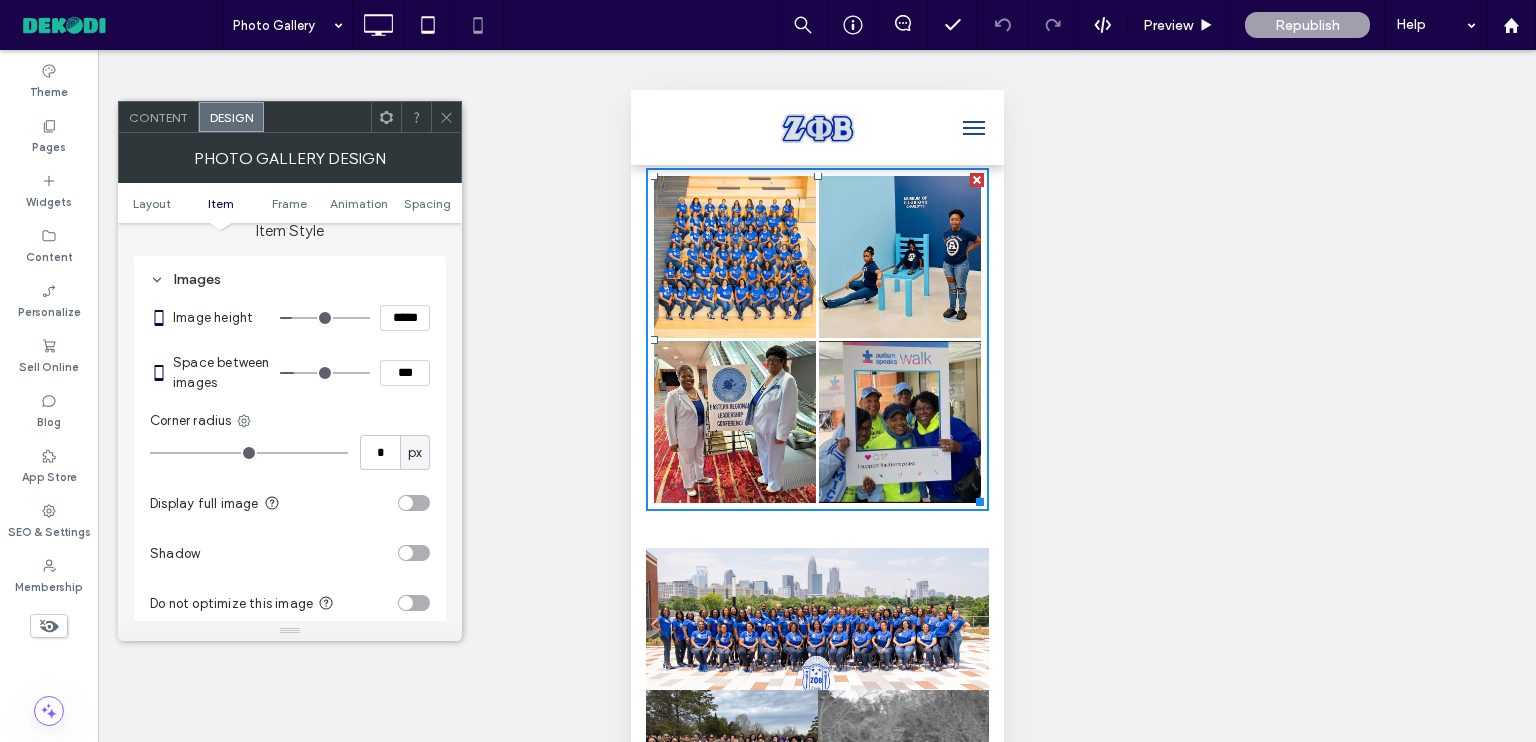 type on "***" 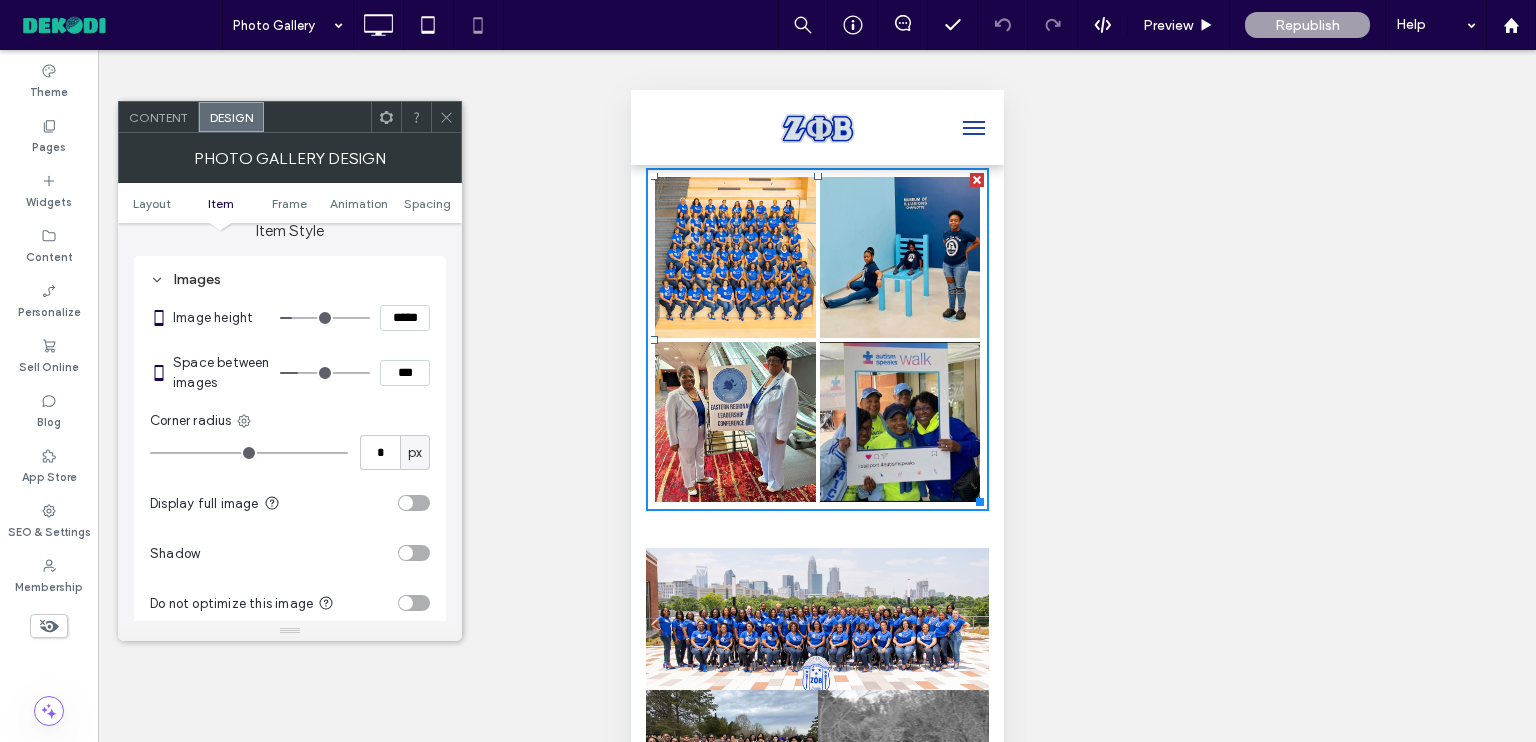 drag, startPoint x: 291, startPoint y: 375, endPoint x: 304, endPoint y: 375, distance: 13 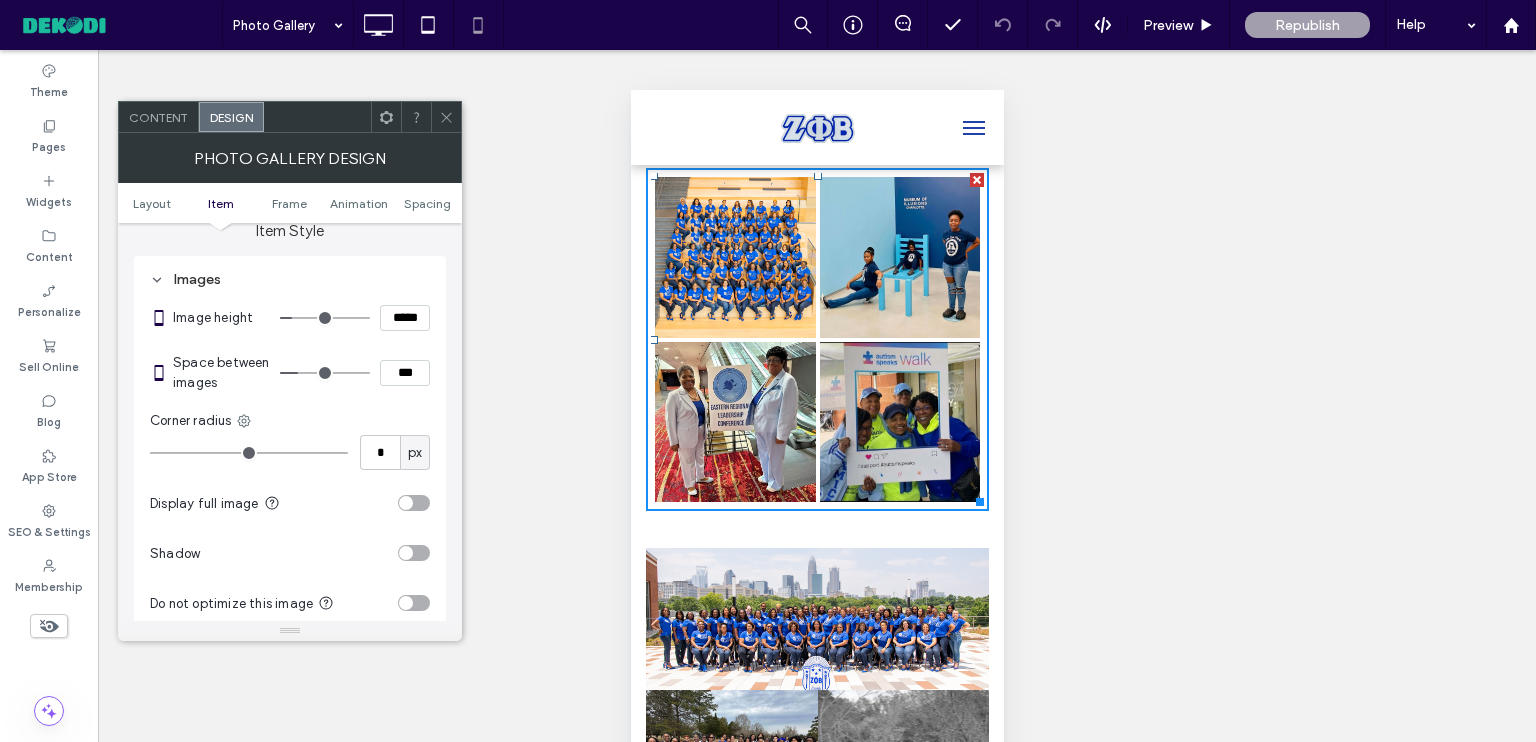 type on "*" 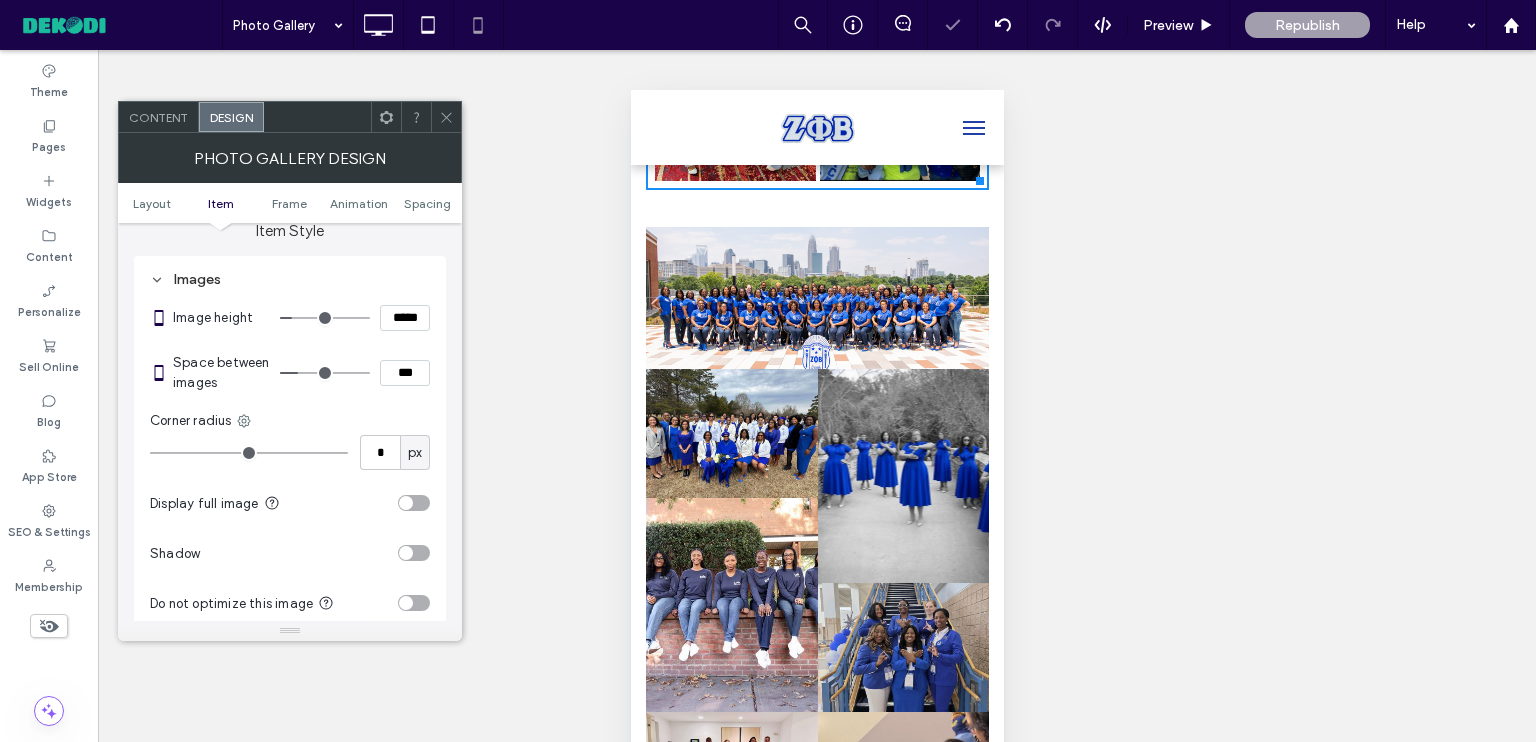scroll, scrollTop: 2600, scrollLeft: 0, axis: vertical 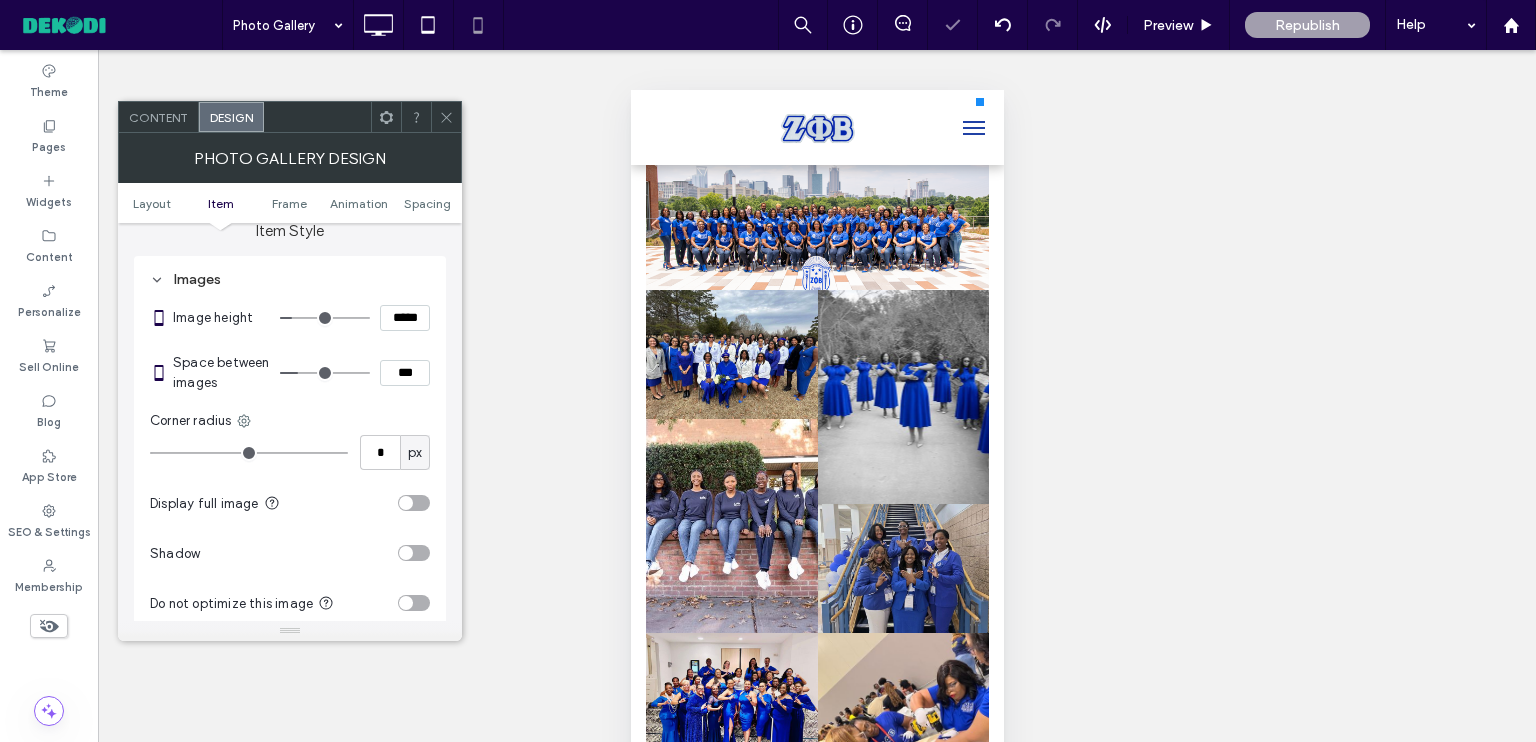 click at bounding box center [903, 568] 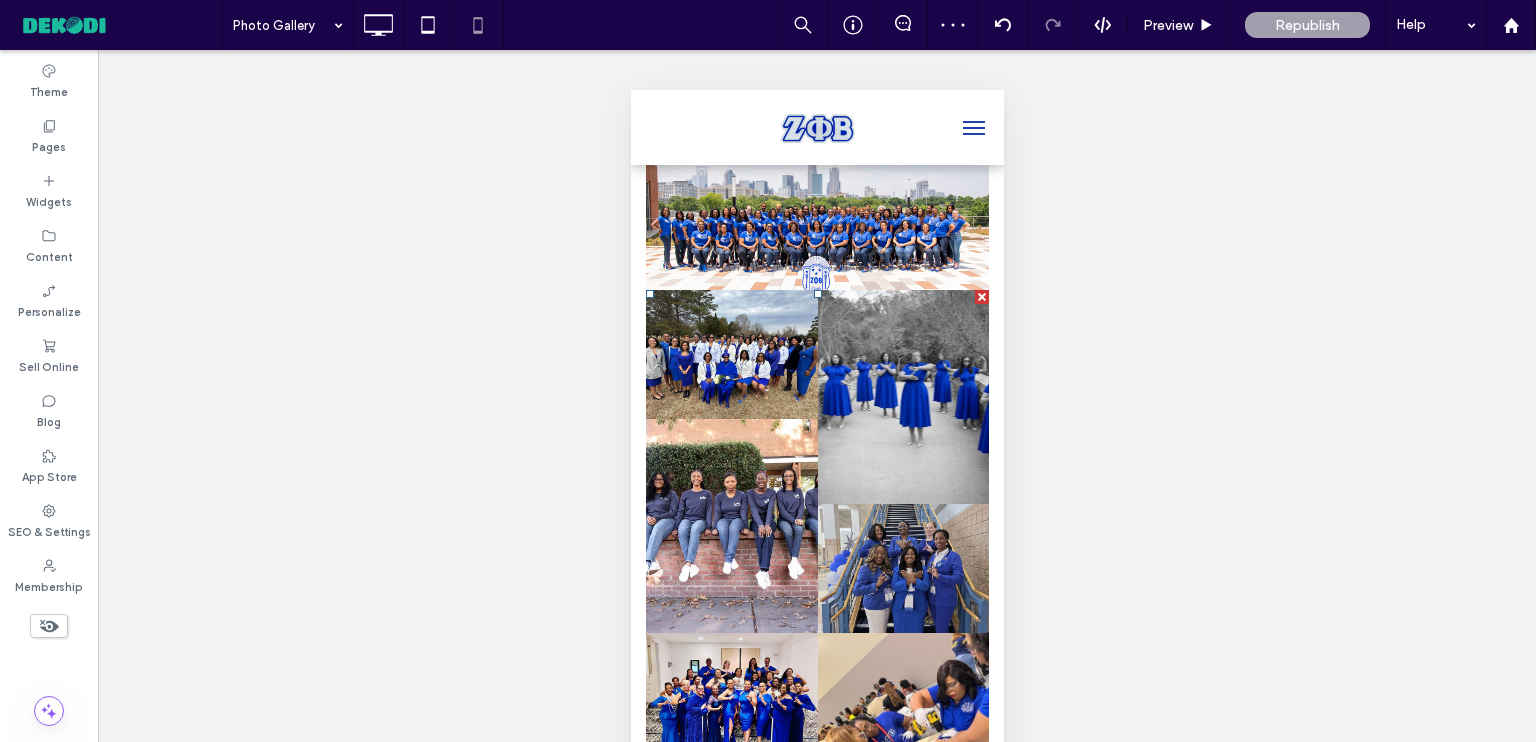 click at bounding box center [903, 568] 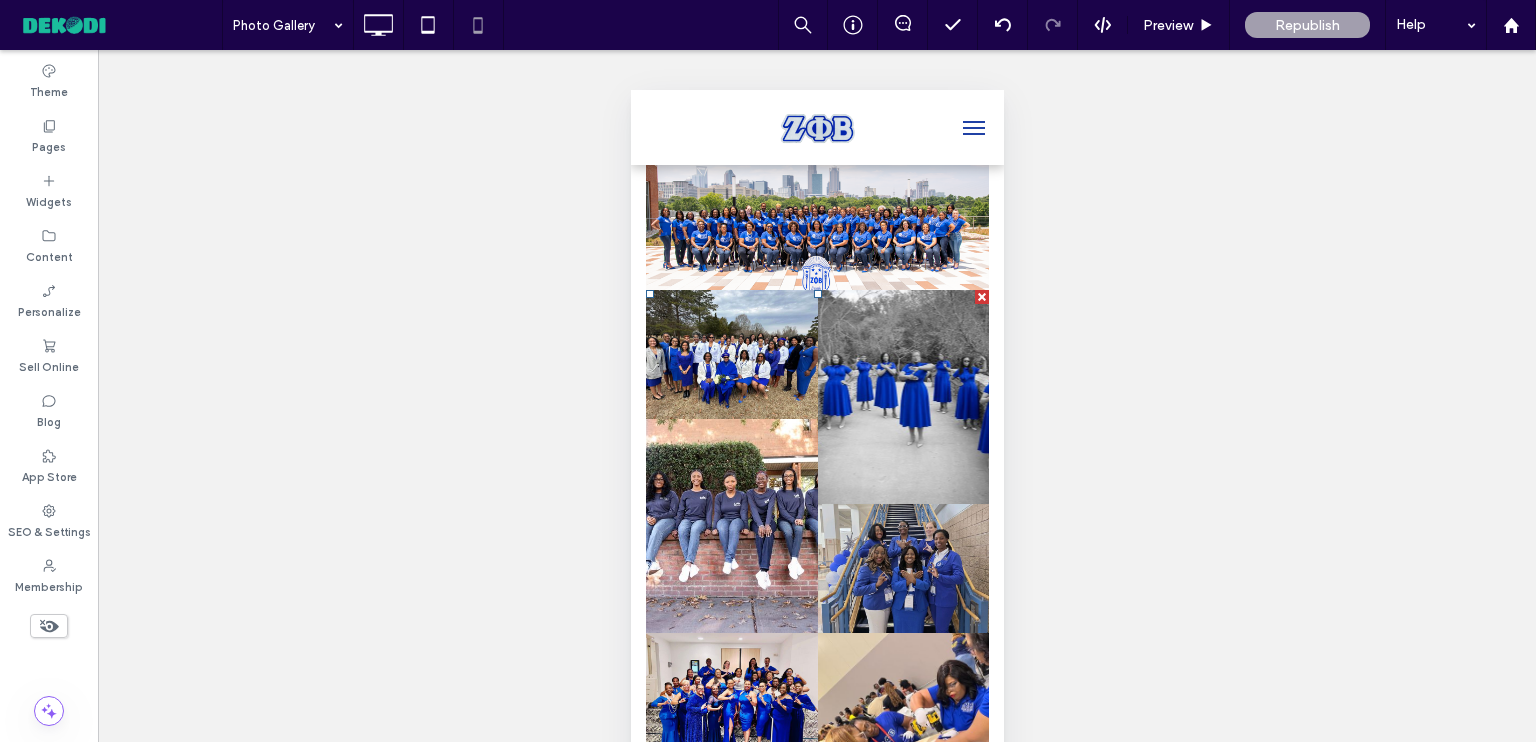 click at bounding box center [731, 526] 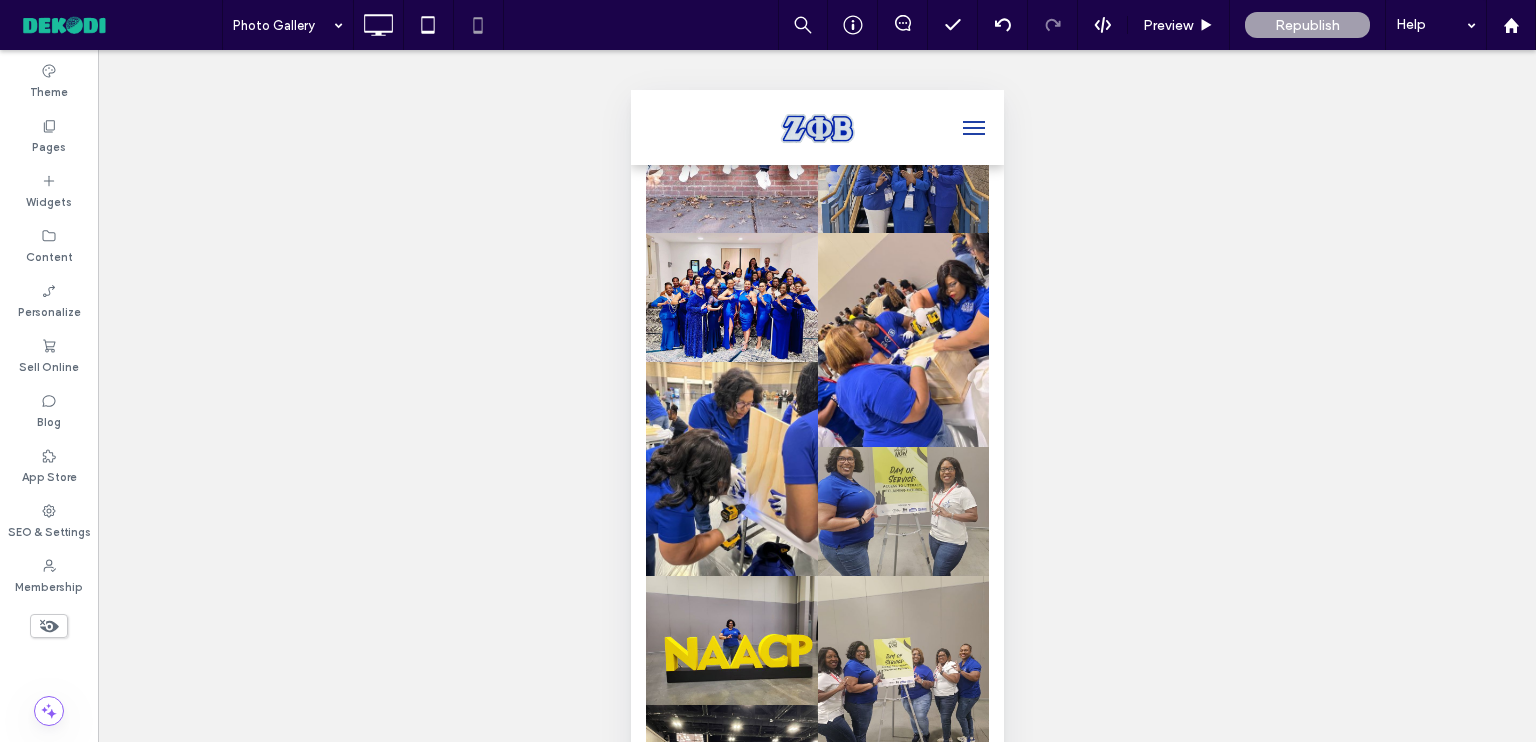 scroll, scrollTop: 2300, scrollLeft: 0, axis: vertical 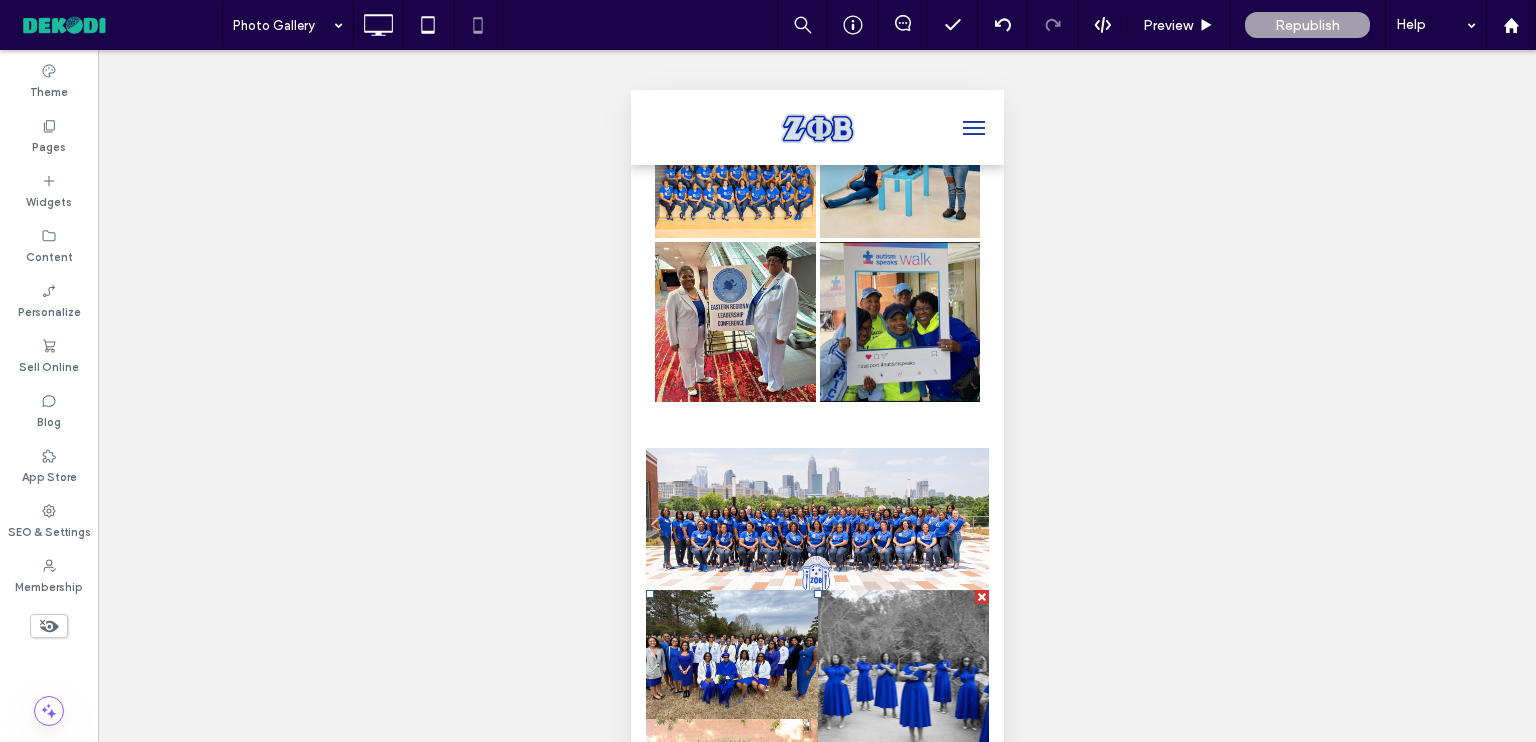 click at bounding box center [816, 521] 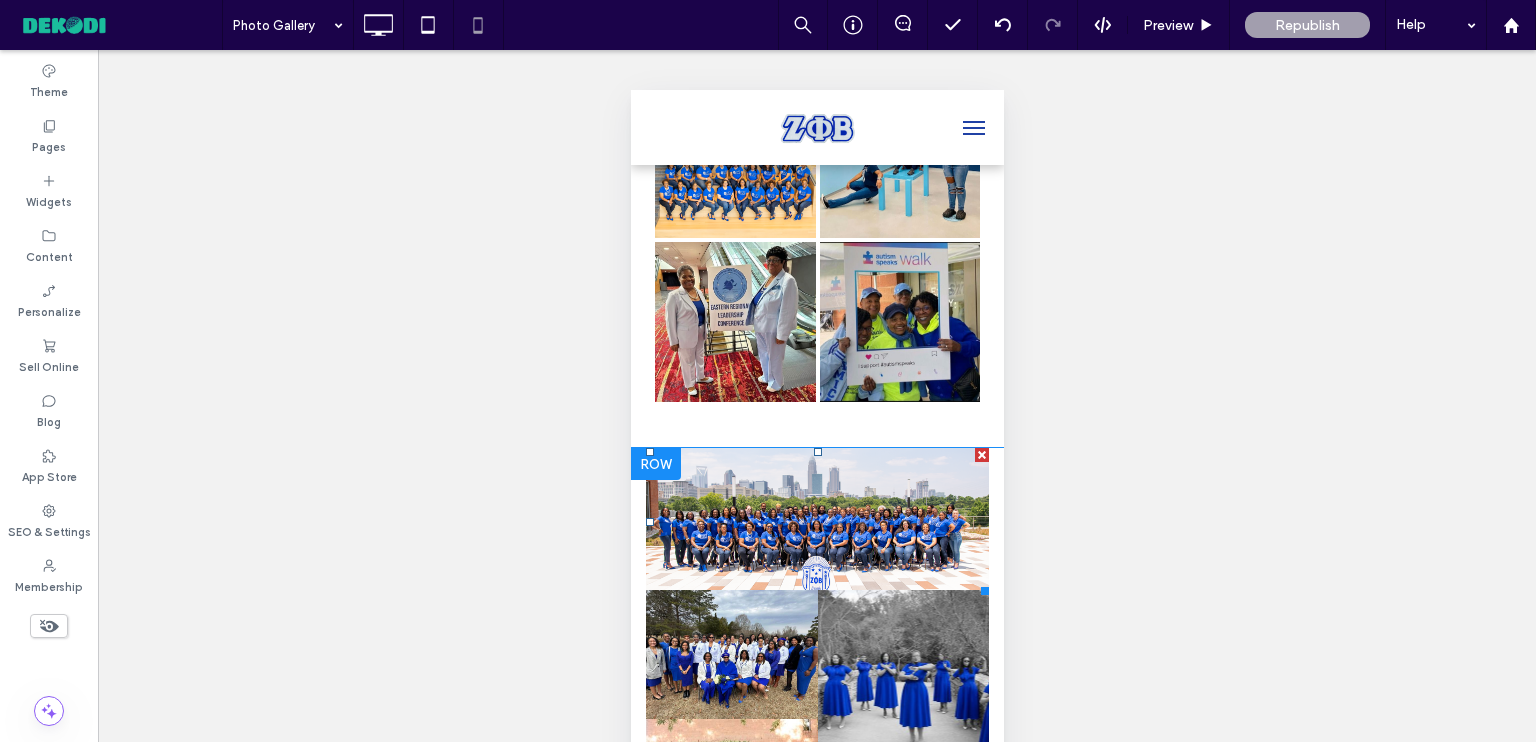 click at bounding box center [816, 521] 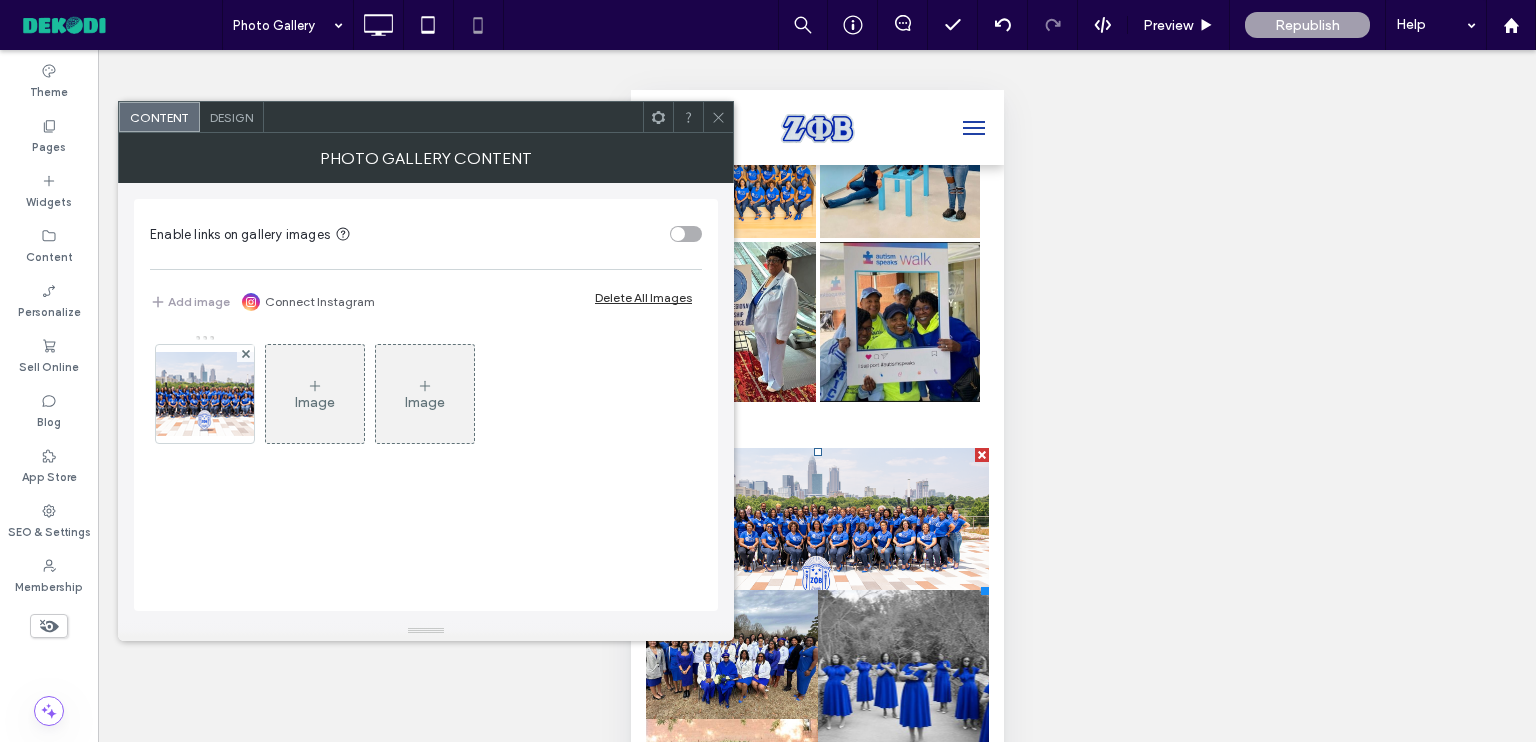 drag, startPoint x: 817, startPoint y: 665, endPoint x: 827, endPoint y: 669, distance: 10.770329 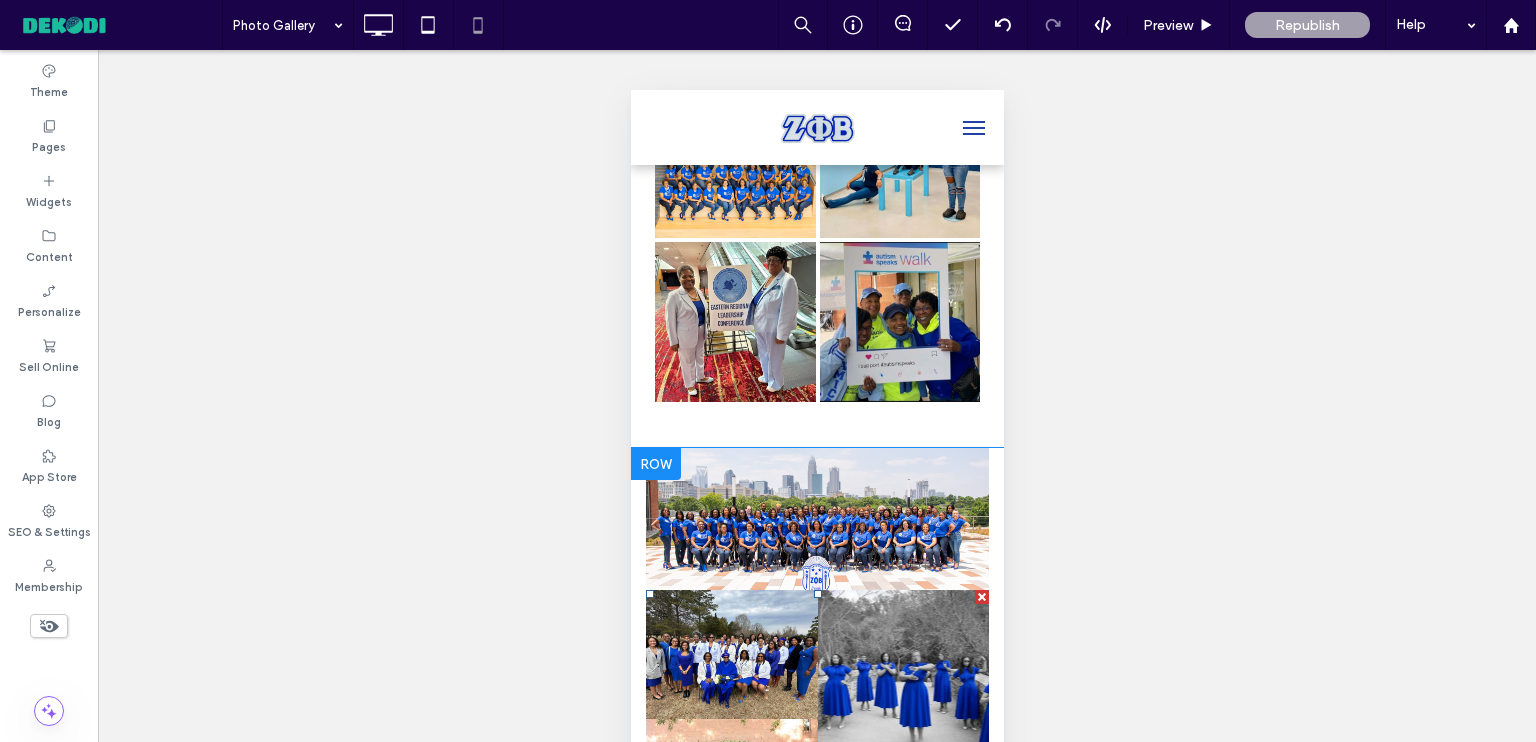 click at bounding box center (731, 654) 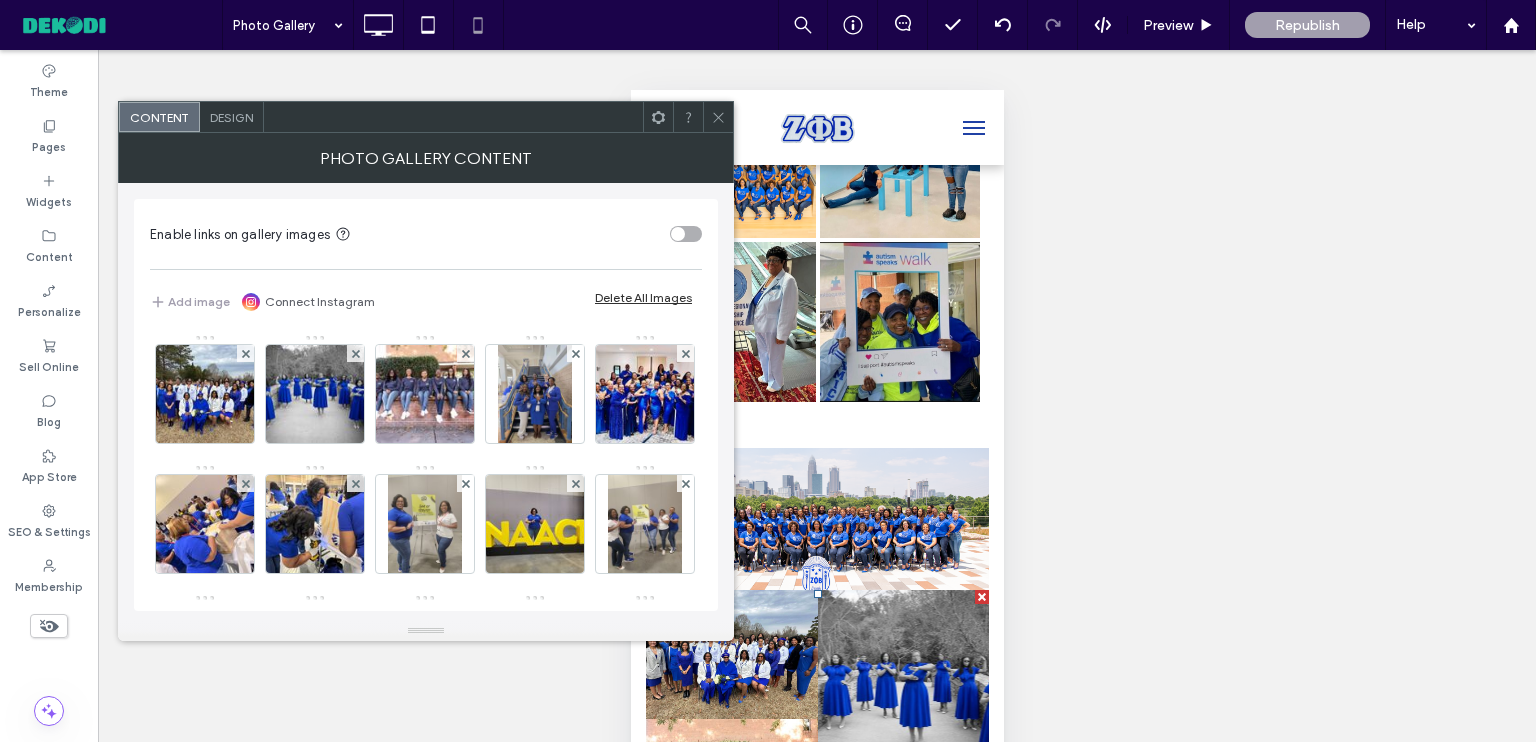 click on "Design" at bounding box center (232, 117) 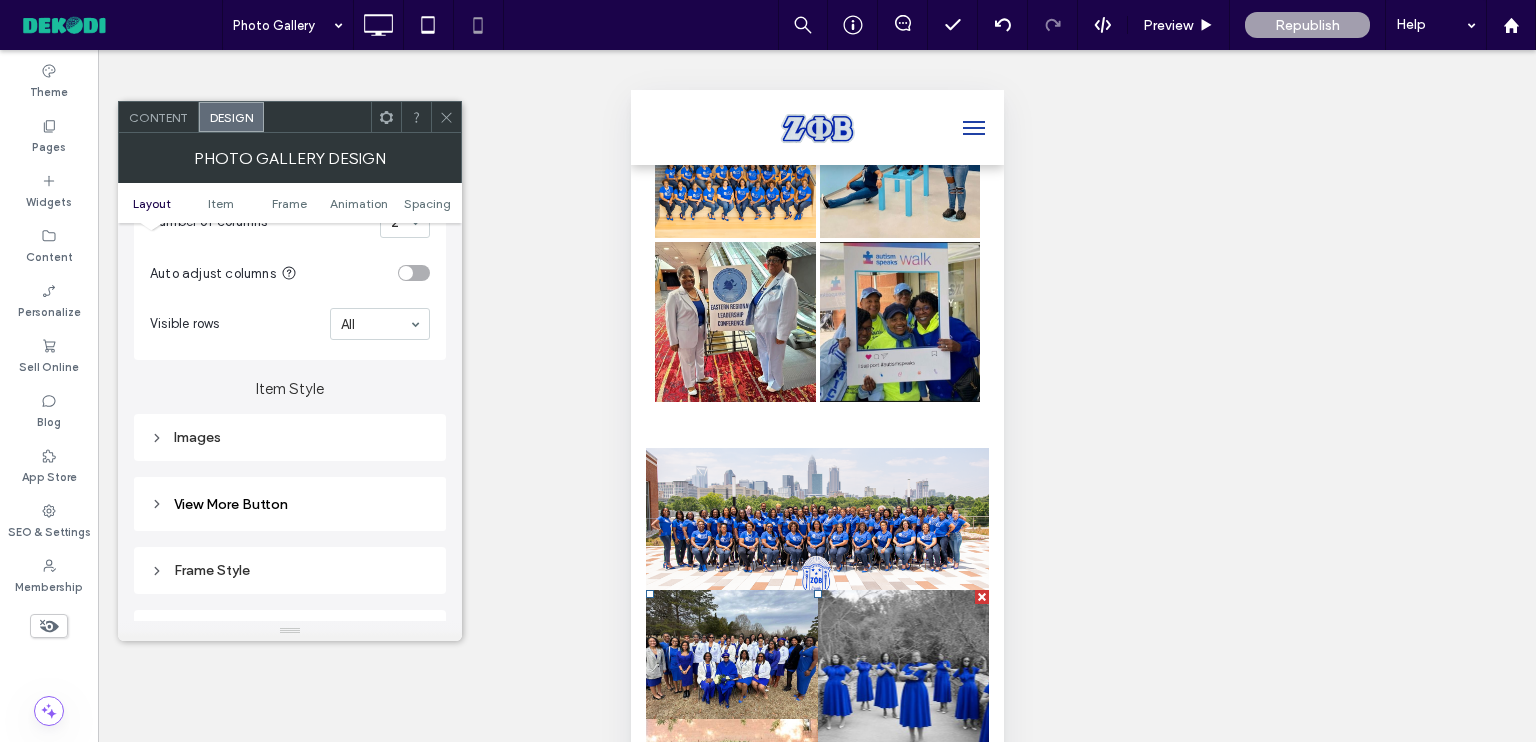 scroll, scrollTop: 600, scrollLeft: 0, axis: vertical 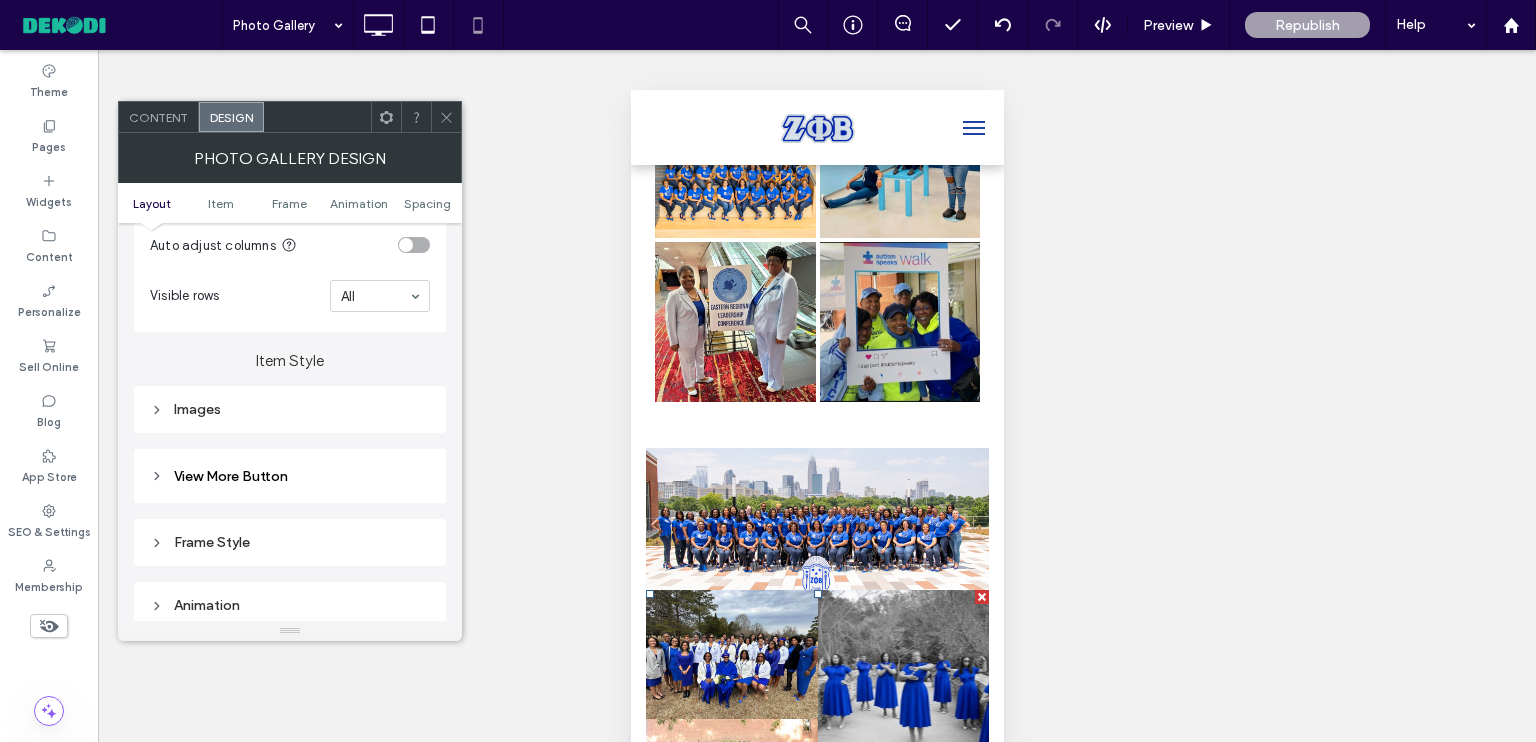 click 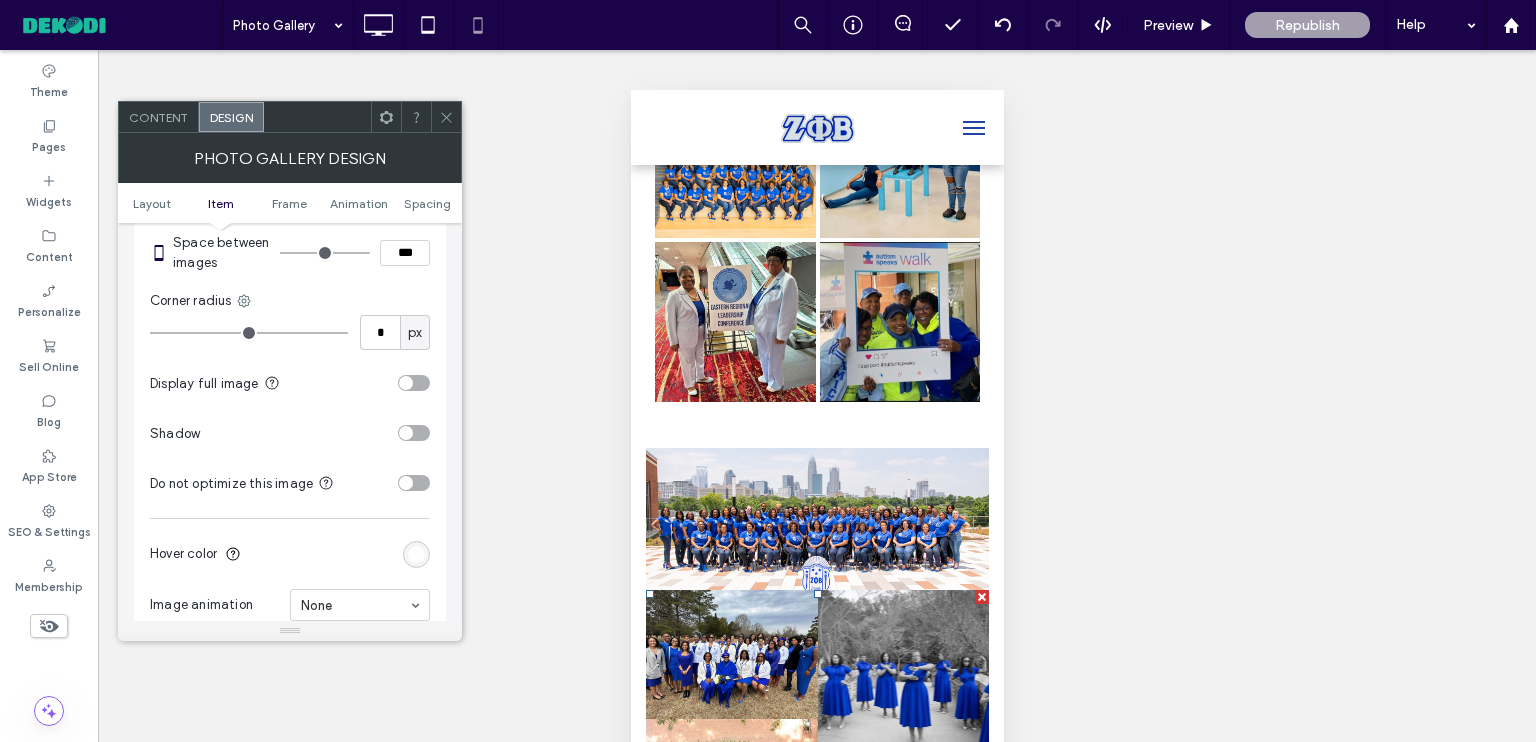 scroll, scrollTop: 700, scrollLeft: 0, axis: vertical 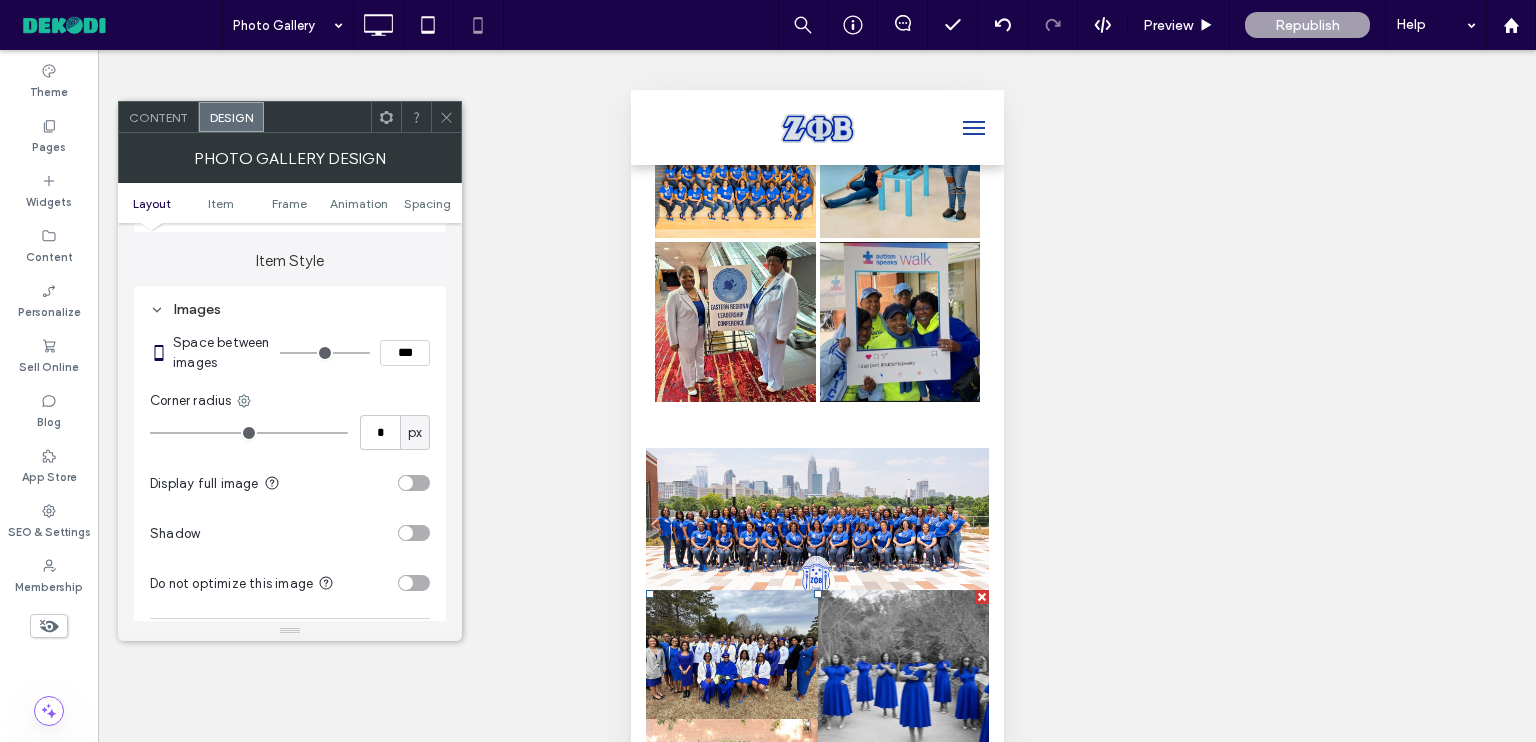 type on "*" 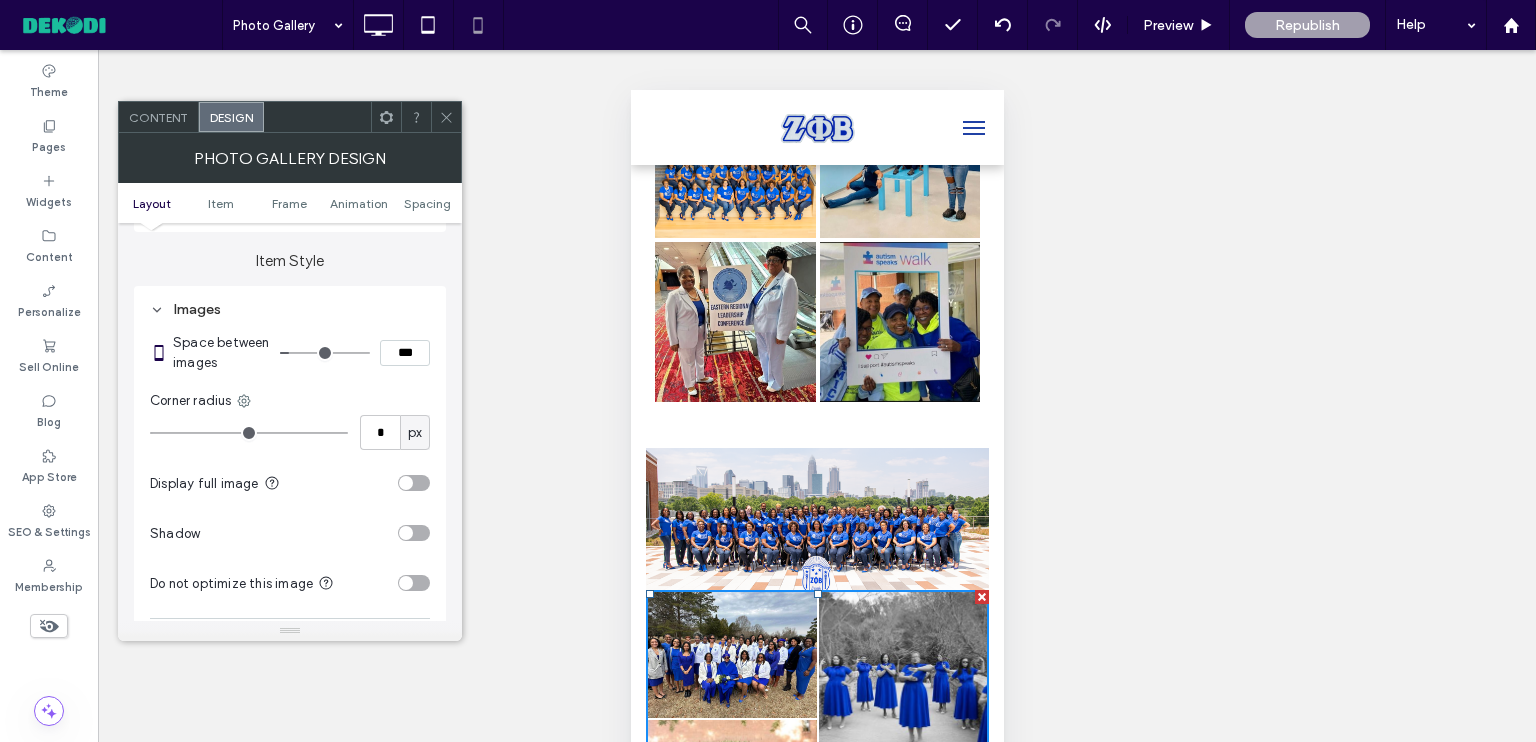 type on "*" 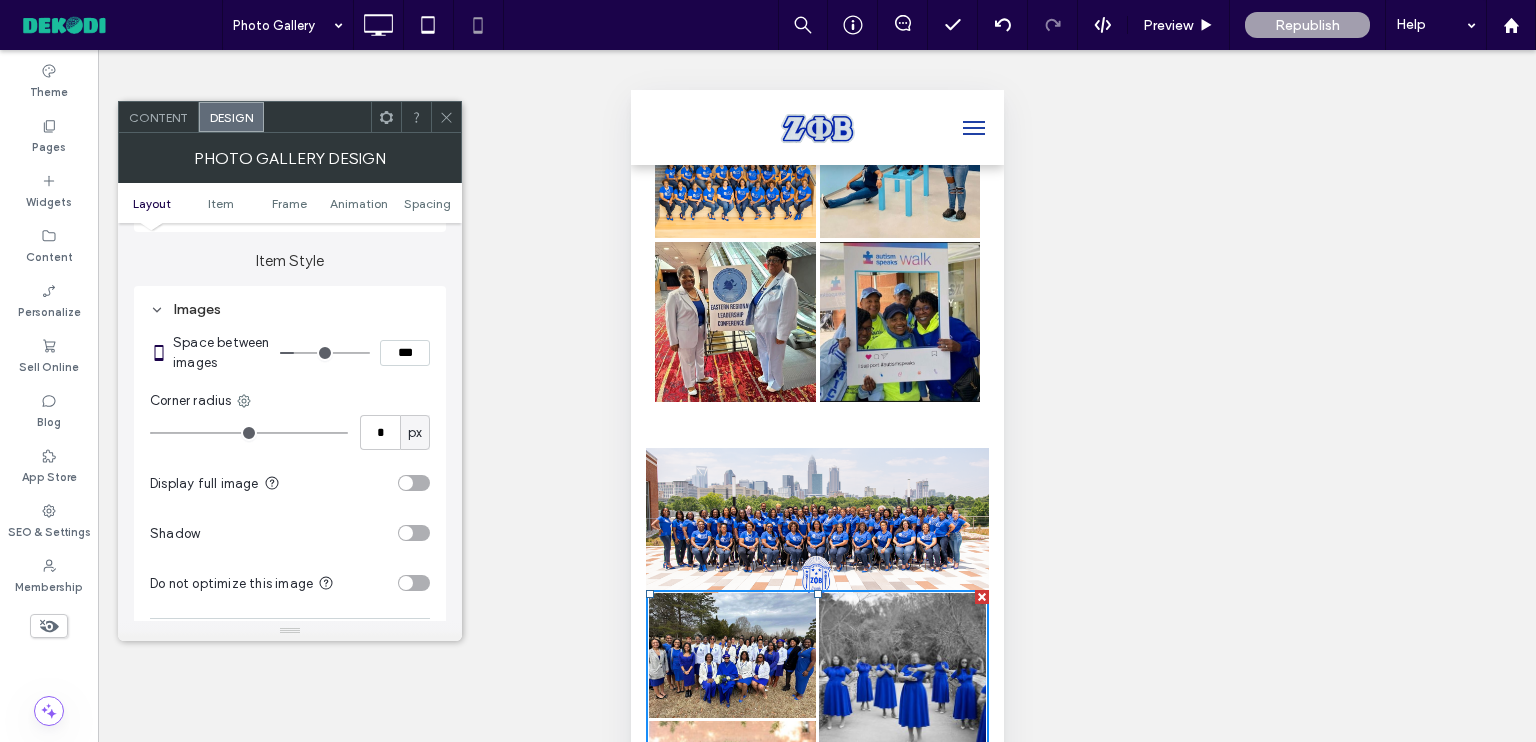 type on "*" 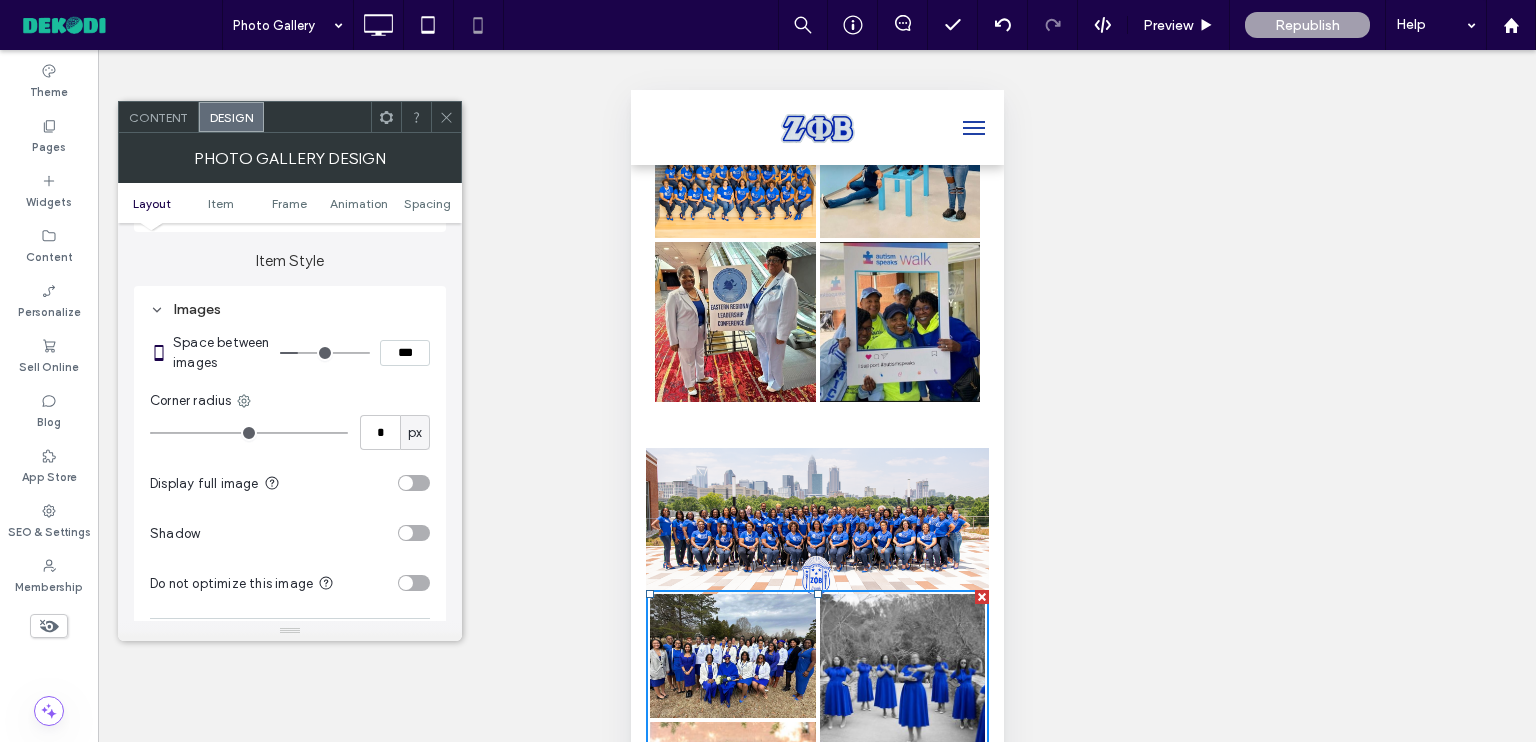 type on "*" 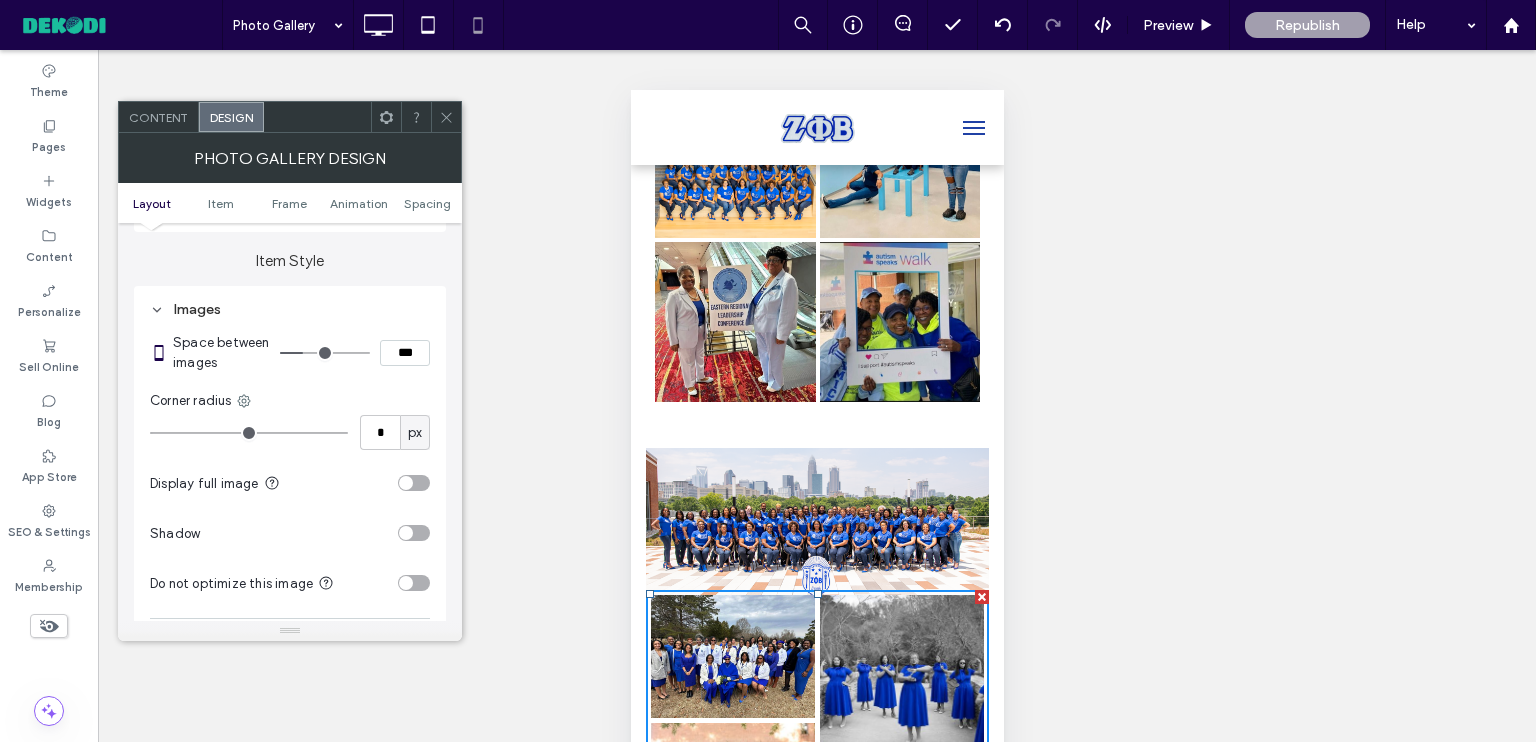 type on "*" 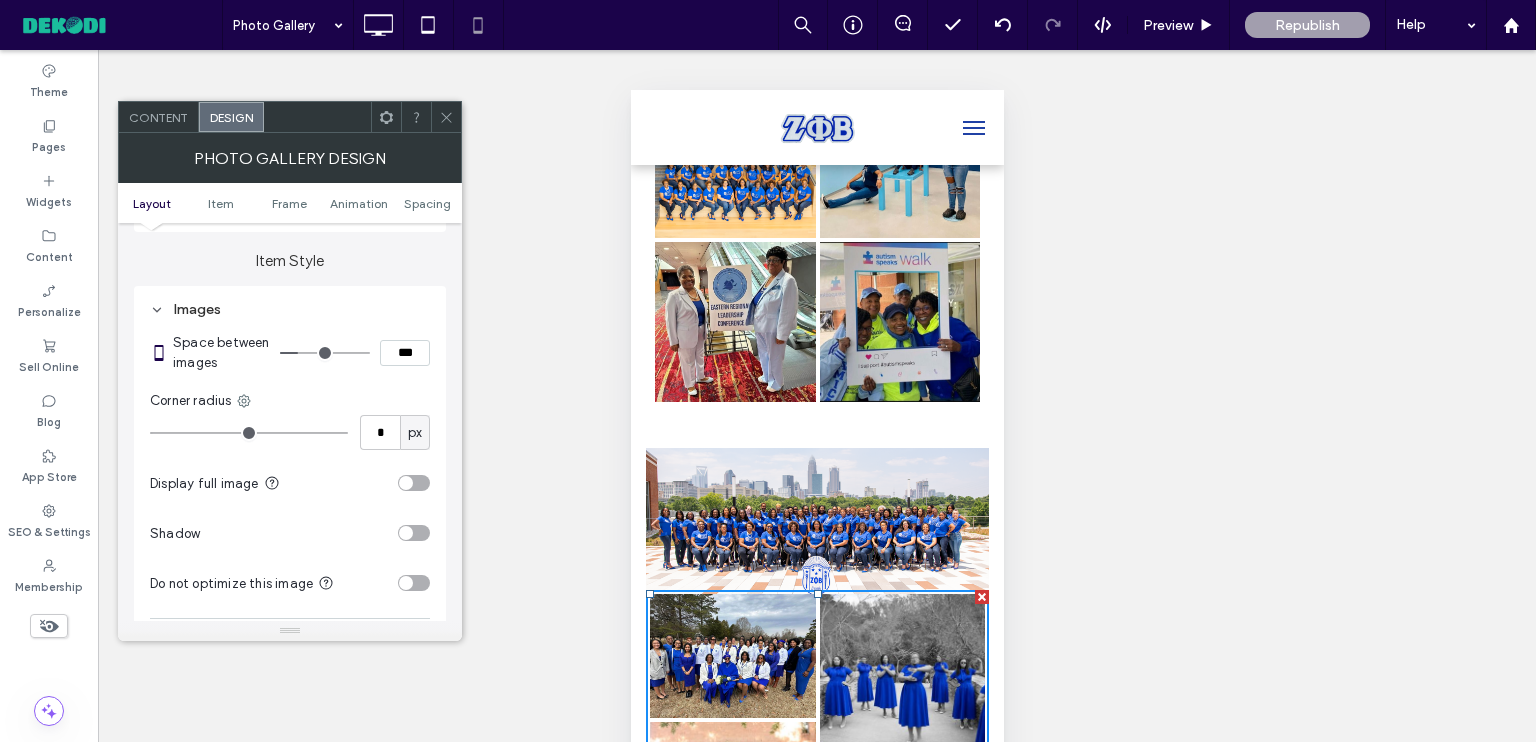 type on "*" 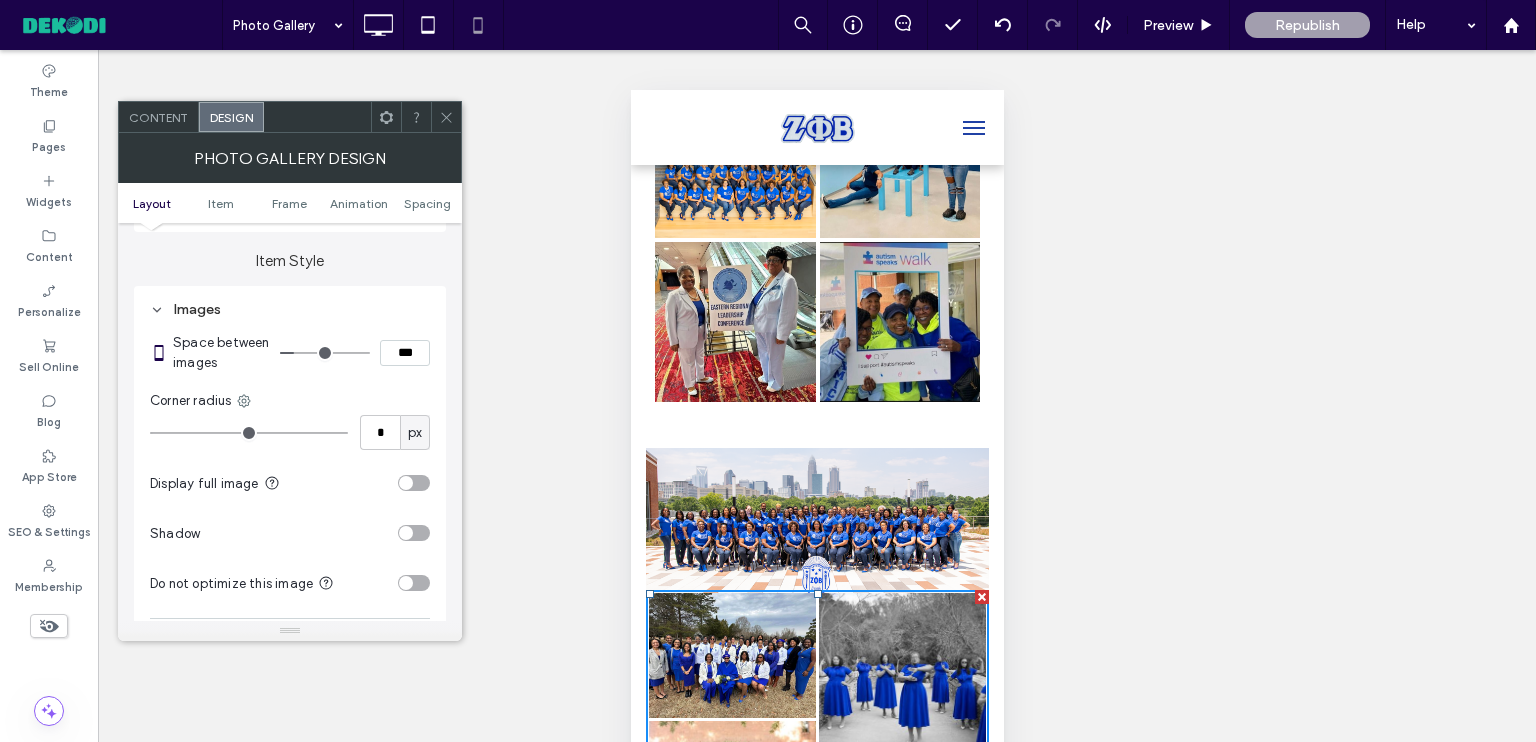 type on "*" 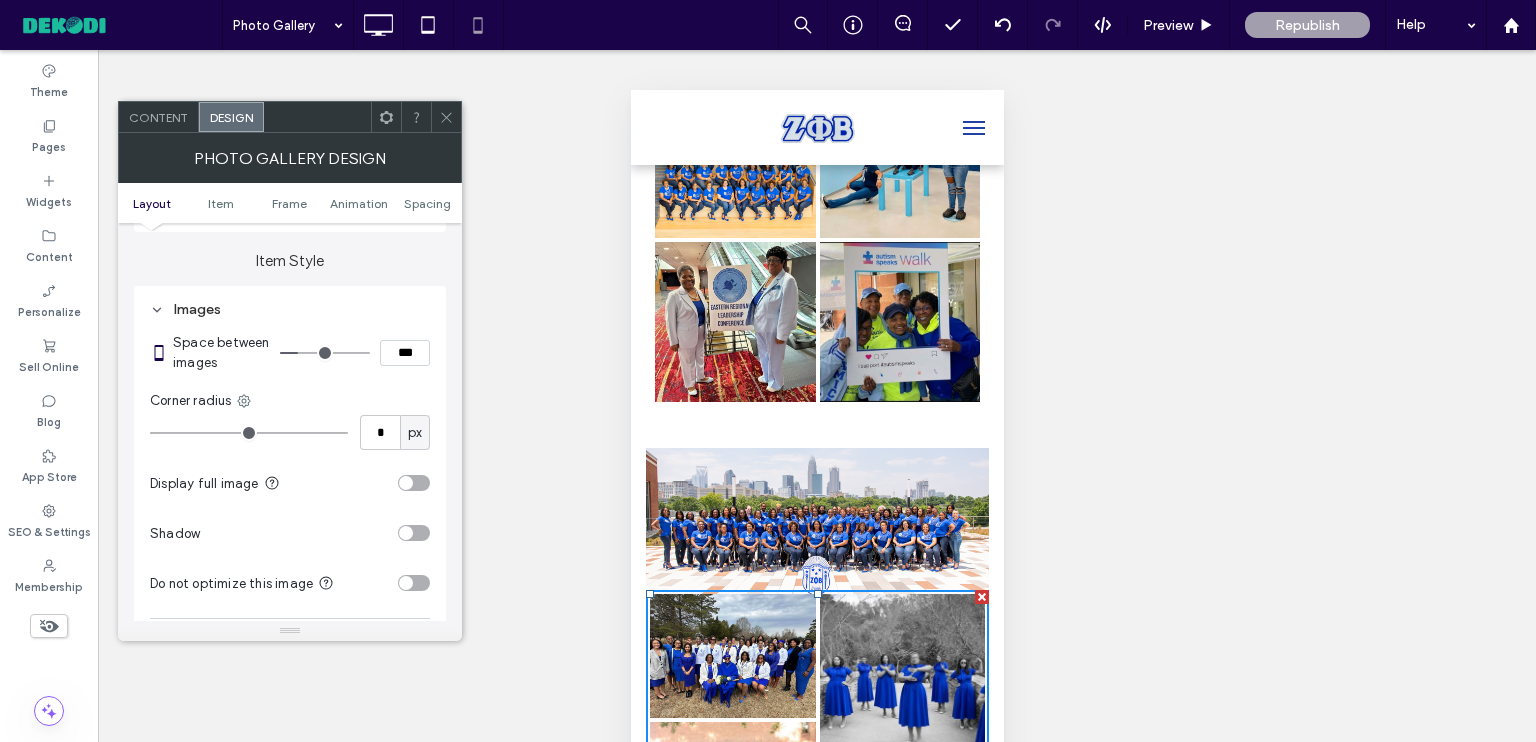 drag, startPoint x: 288, startPoint y: 353, endPoint x: 303, endPoint y: 354, distance: 15.033297 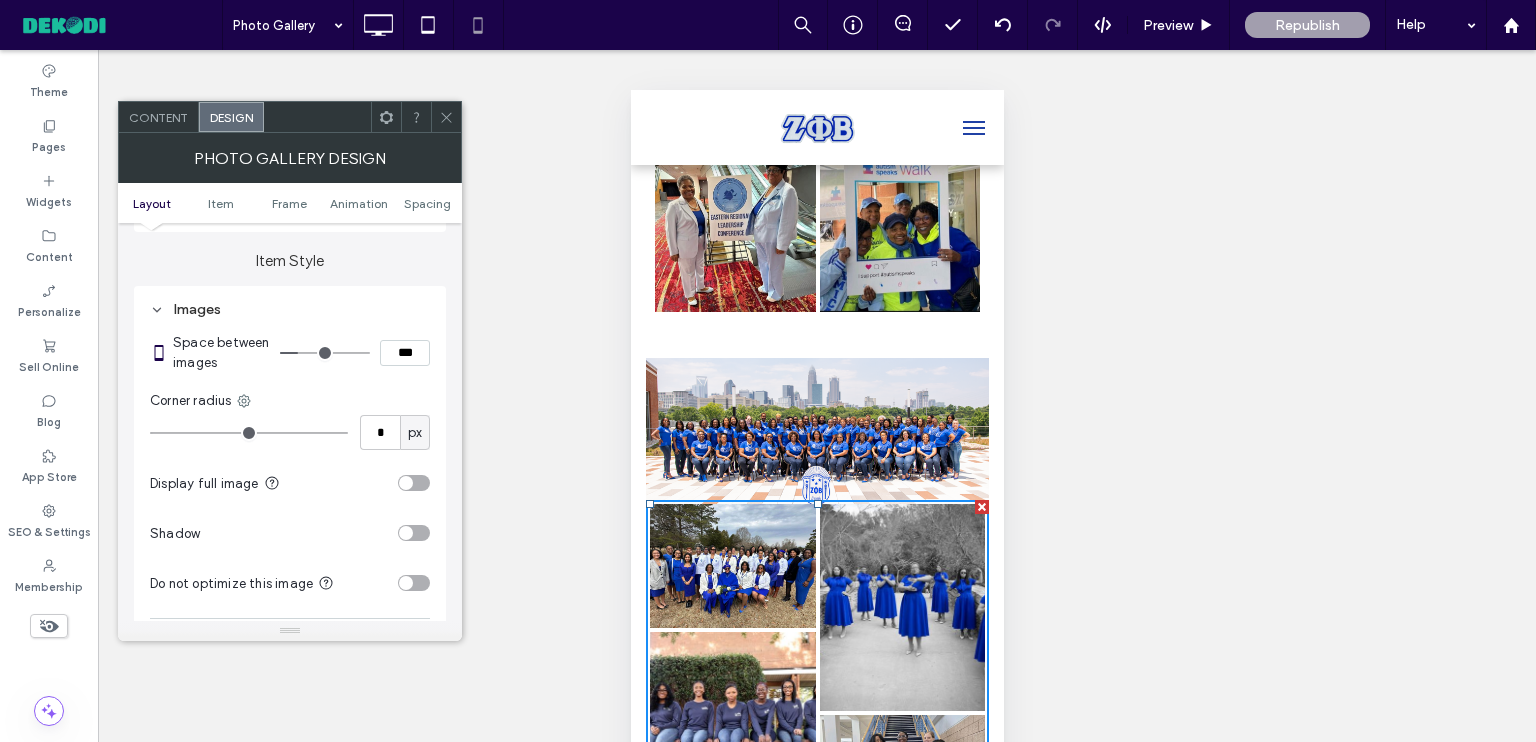 scroll, scrollTop: 2400, scrollLeft: 0, axis: vertical 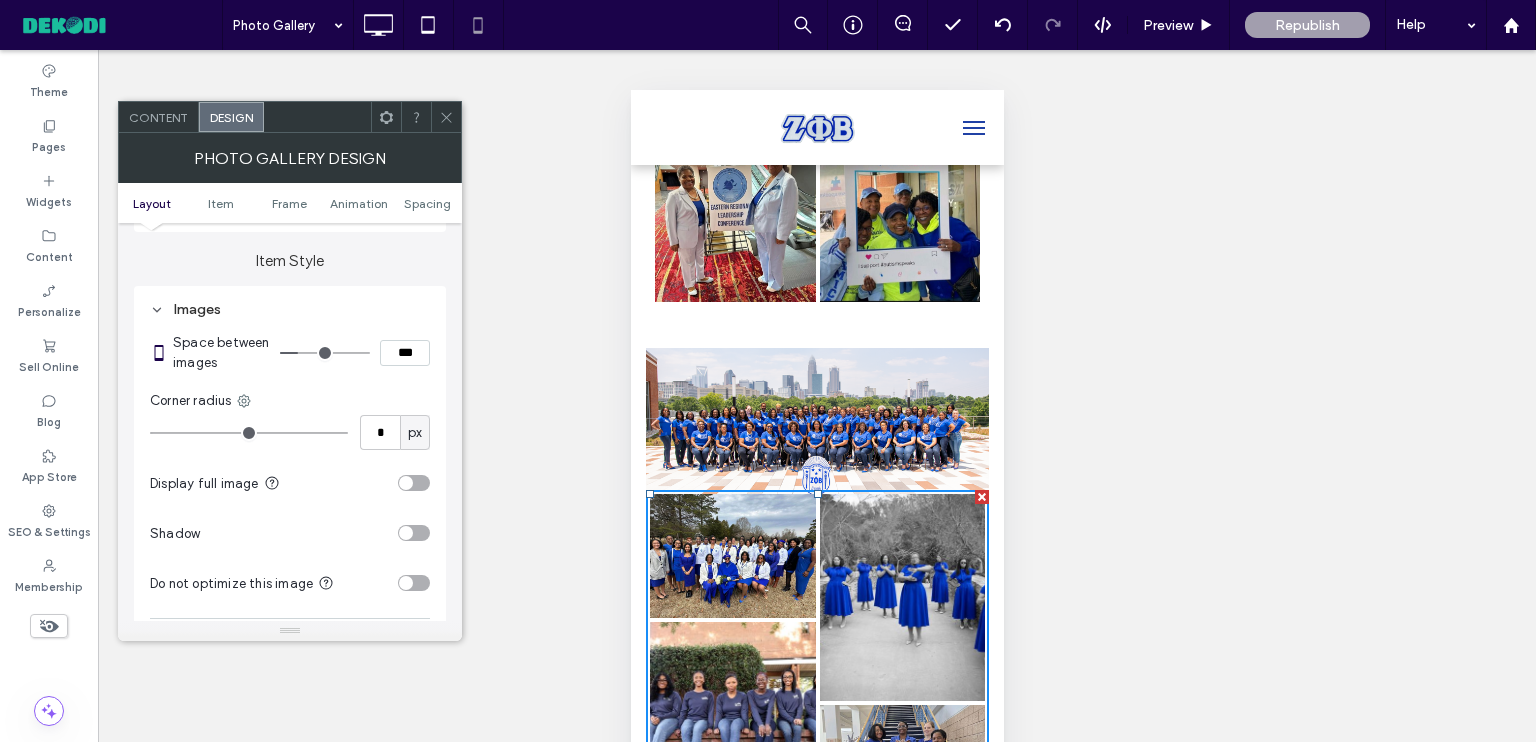 click at bounding box center [446, 117] 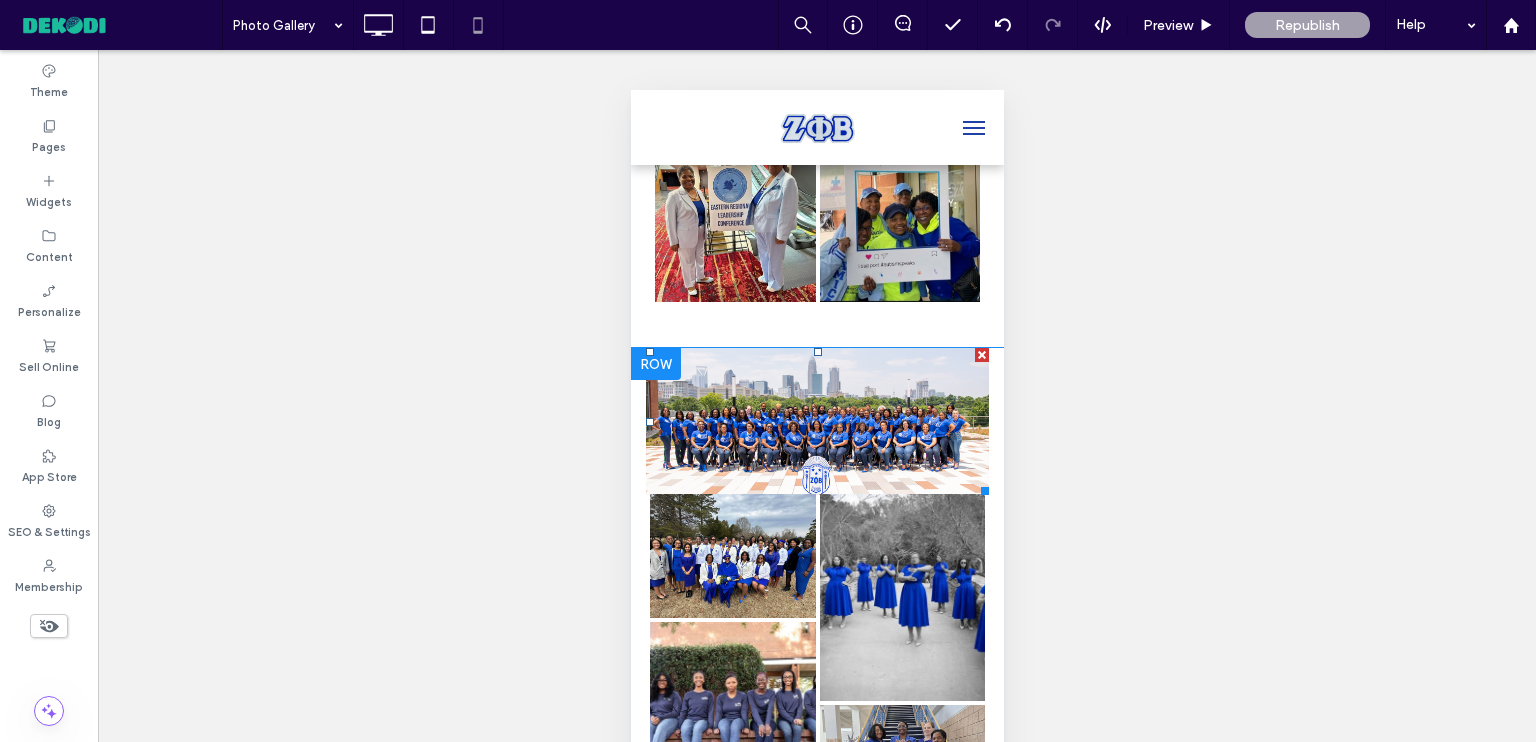 click at bounding box center (816, 421) 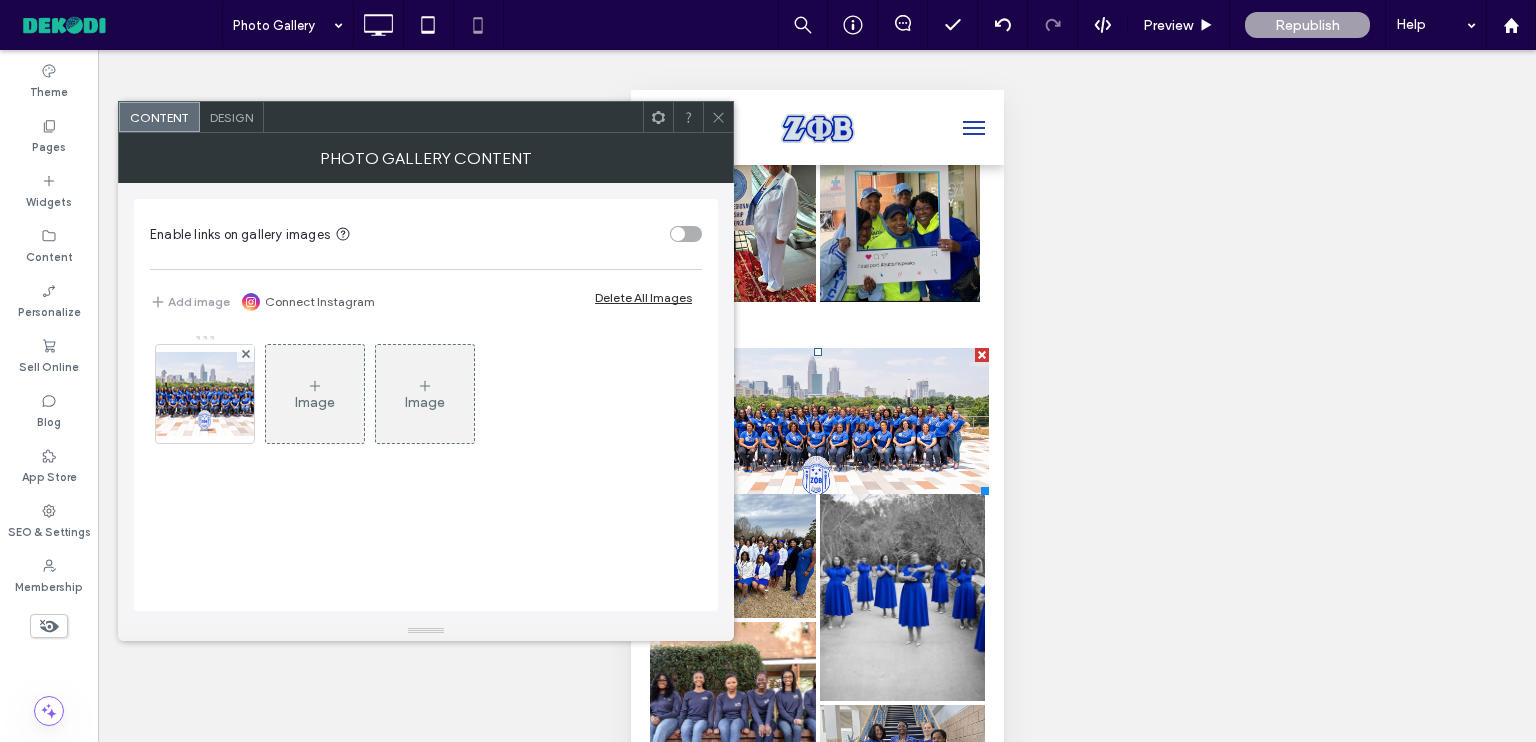 click on "Design" at bounding box center [231, 117] 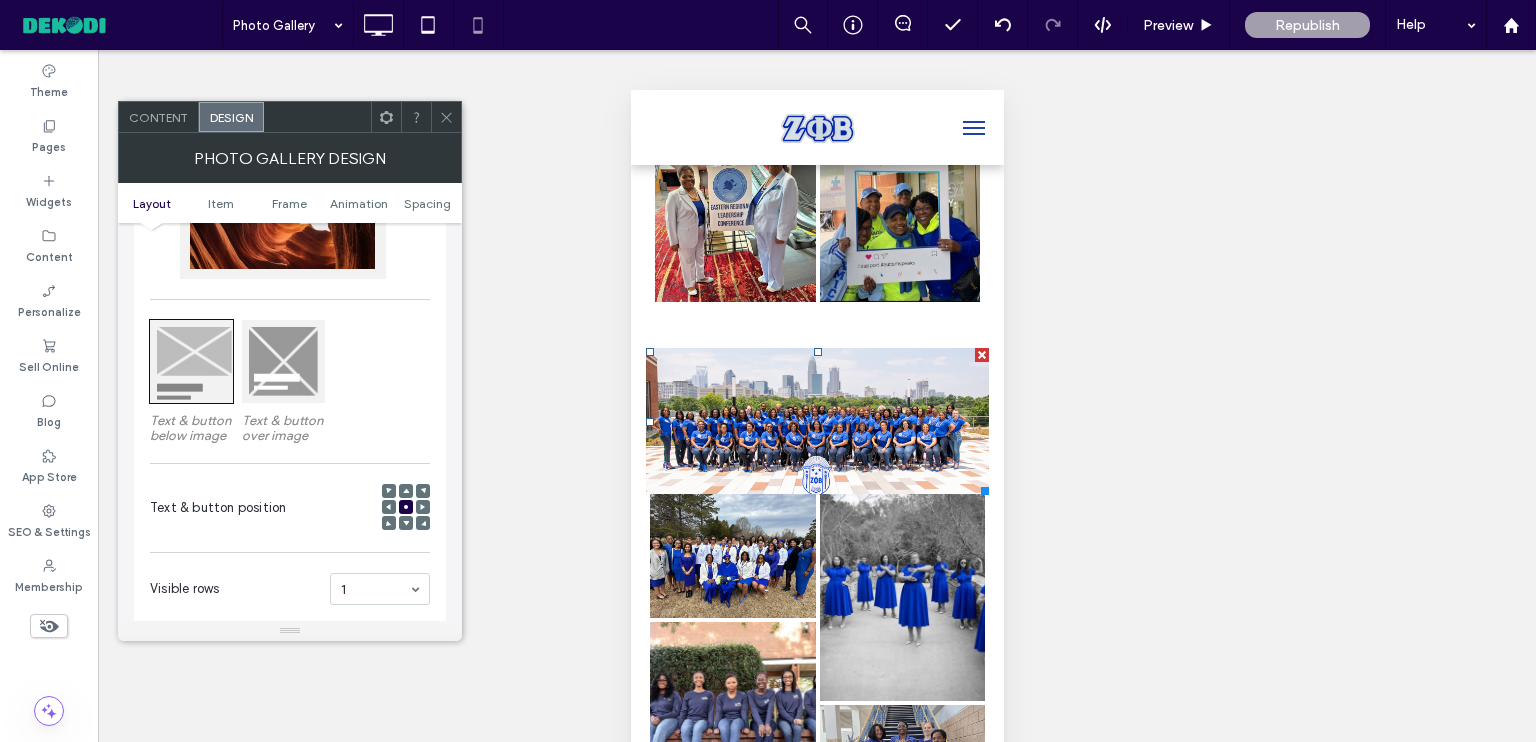 scroll, scrollTop: 600, scrollLeft: 0, axis: vertical 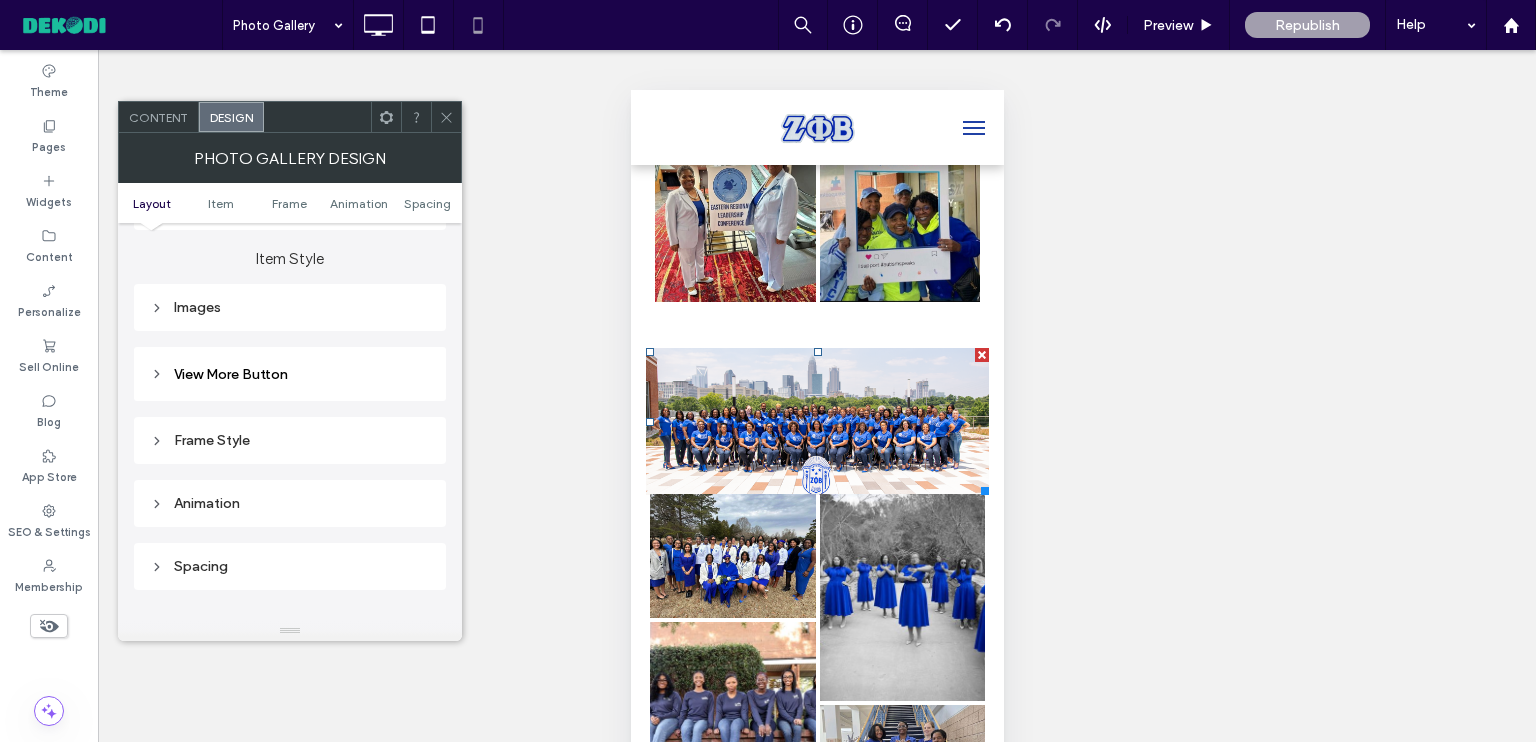 click on "Images" at bounding box center [290, 307] 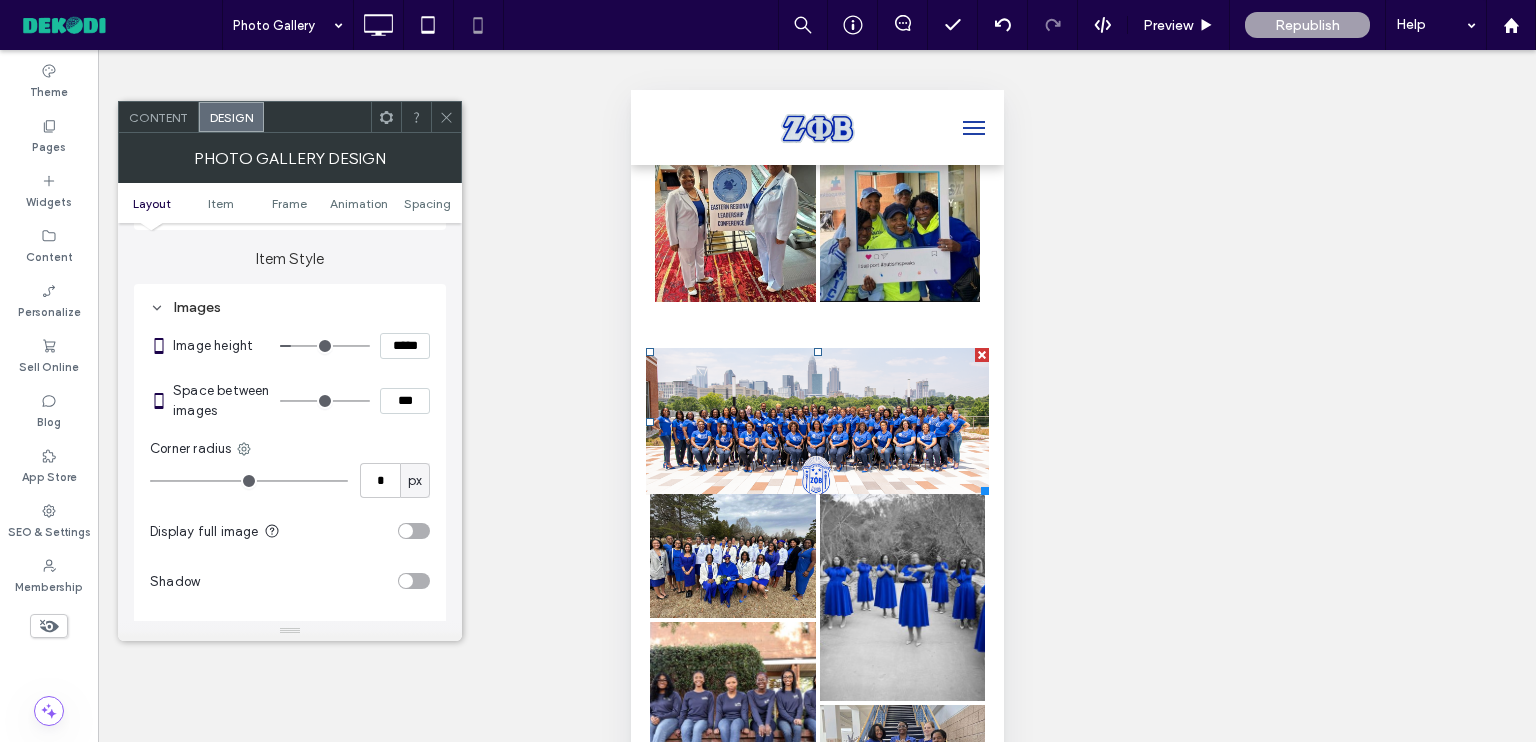type on "*" 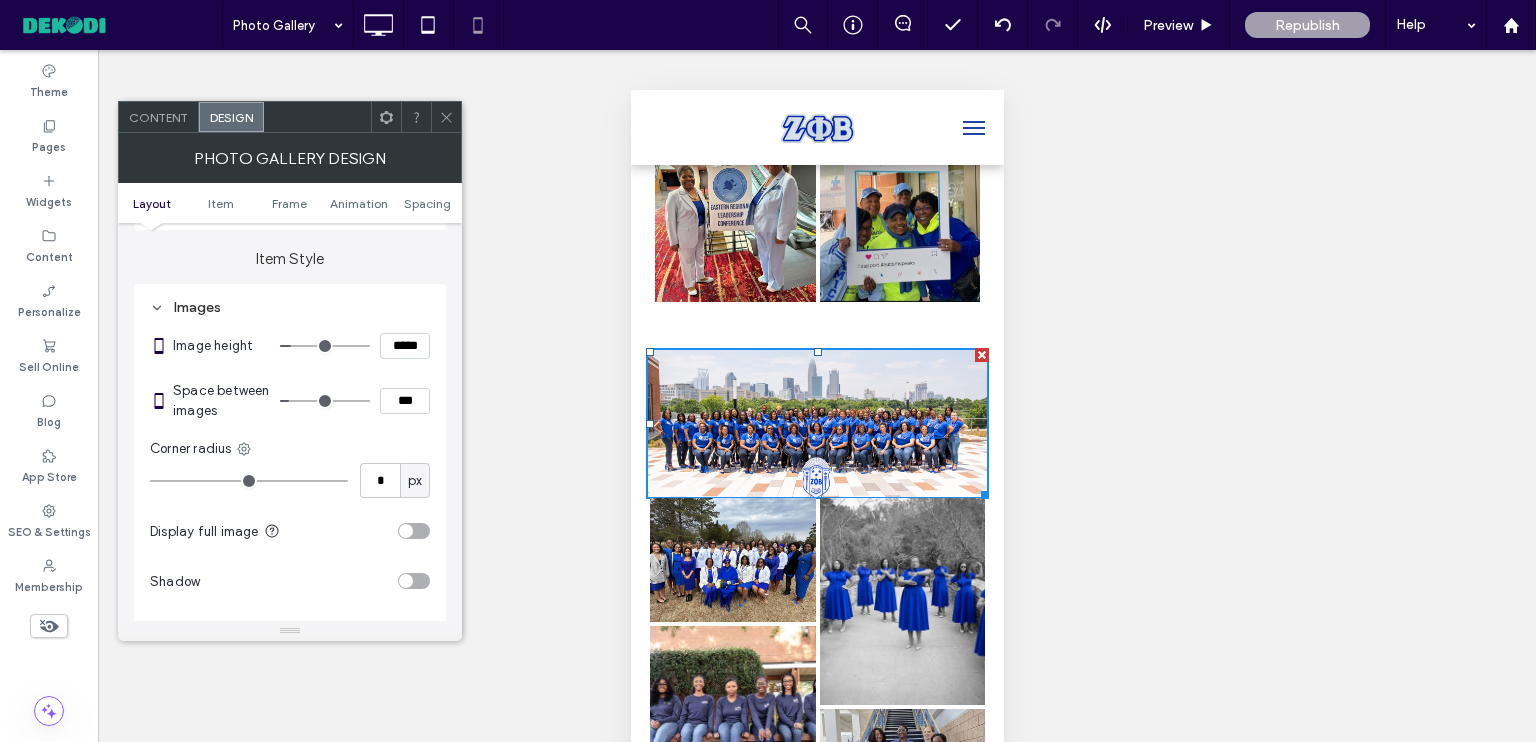 type on "*" 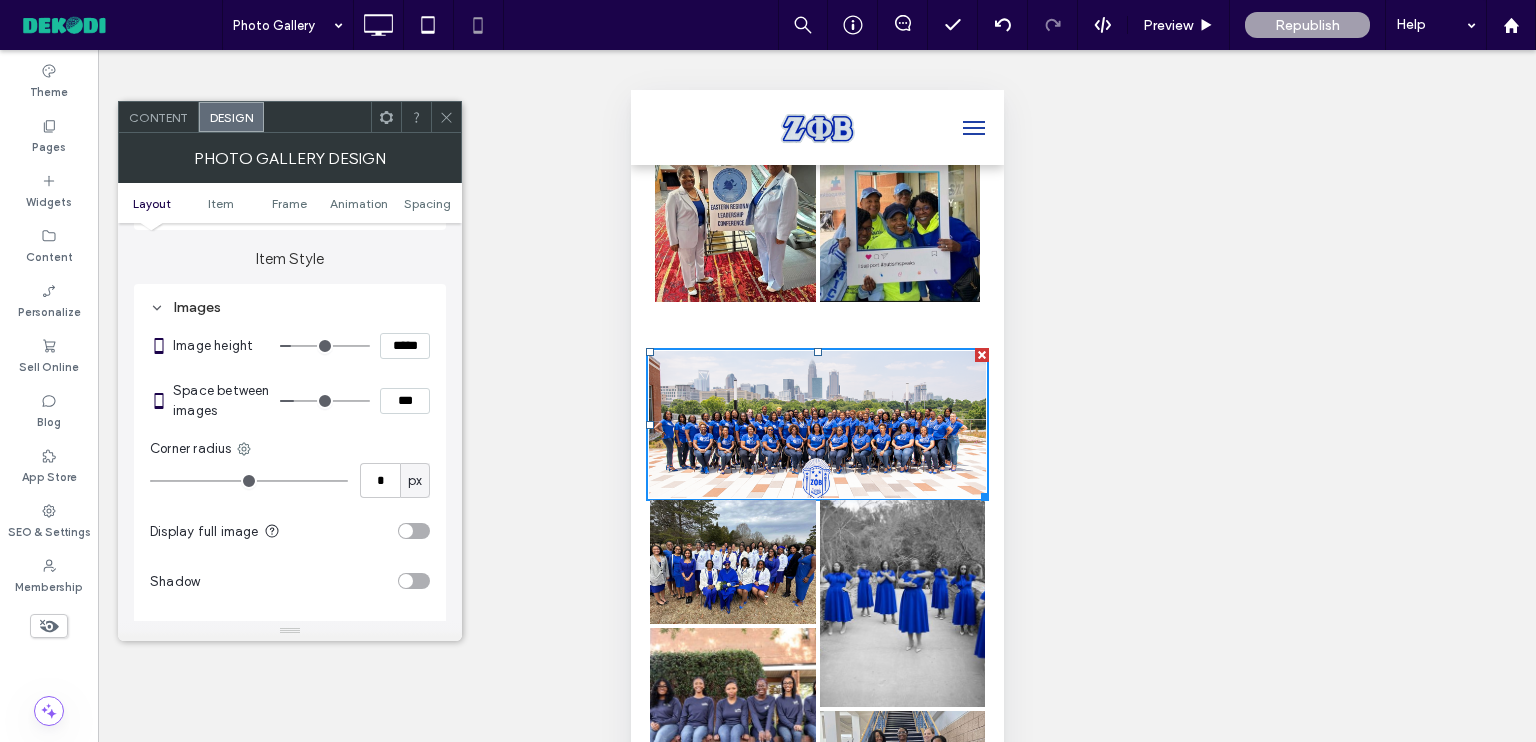 type on "*" 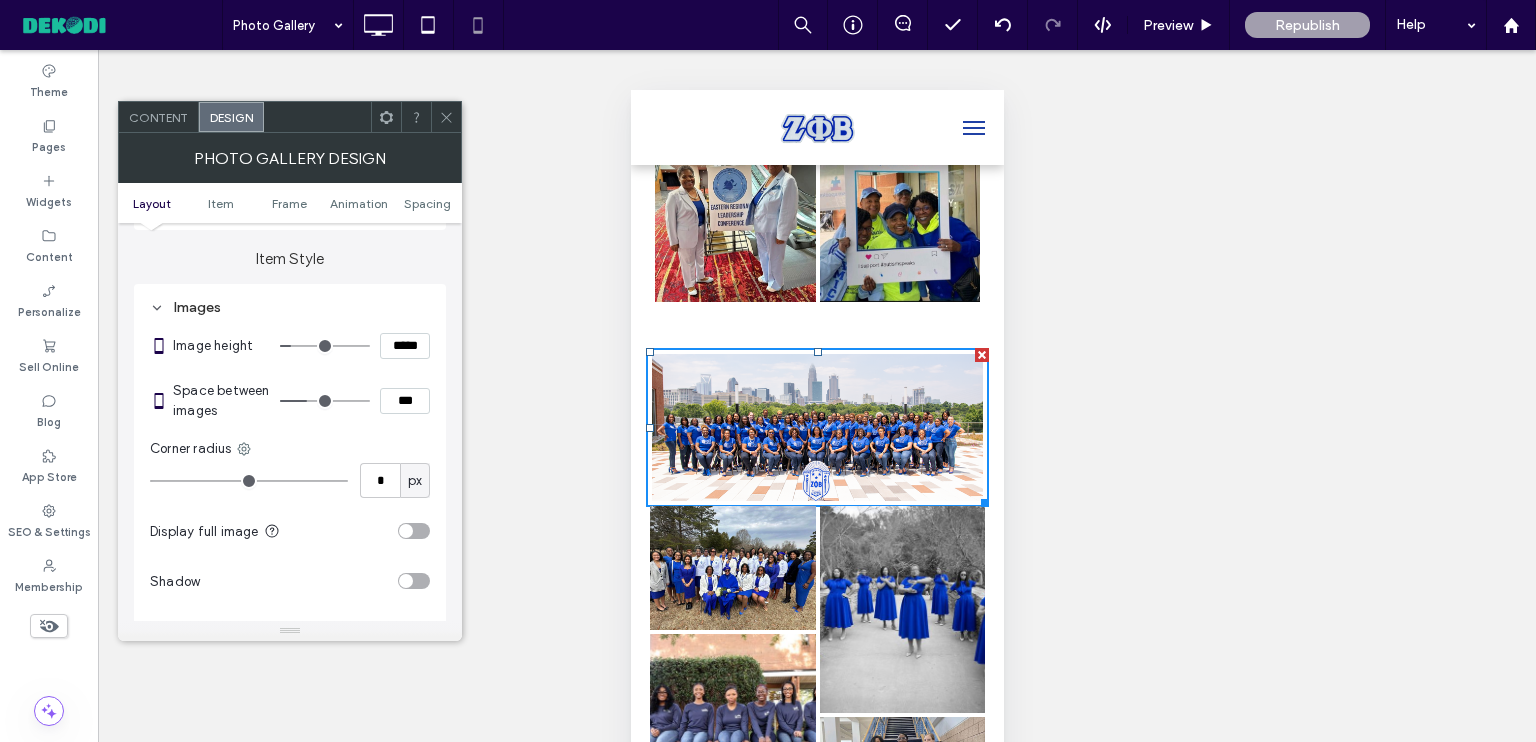 type on "*" 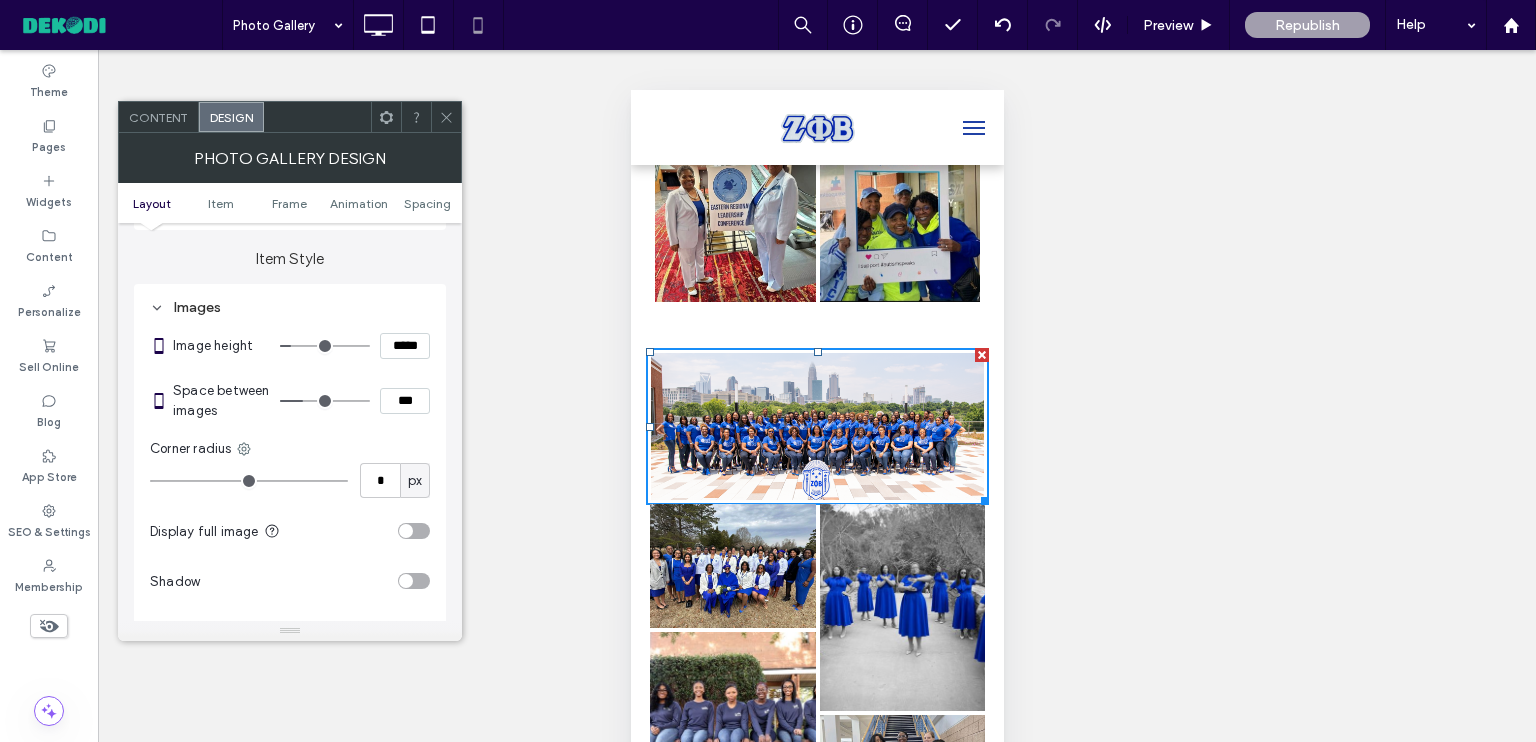 type on "*" 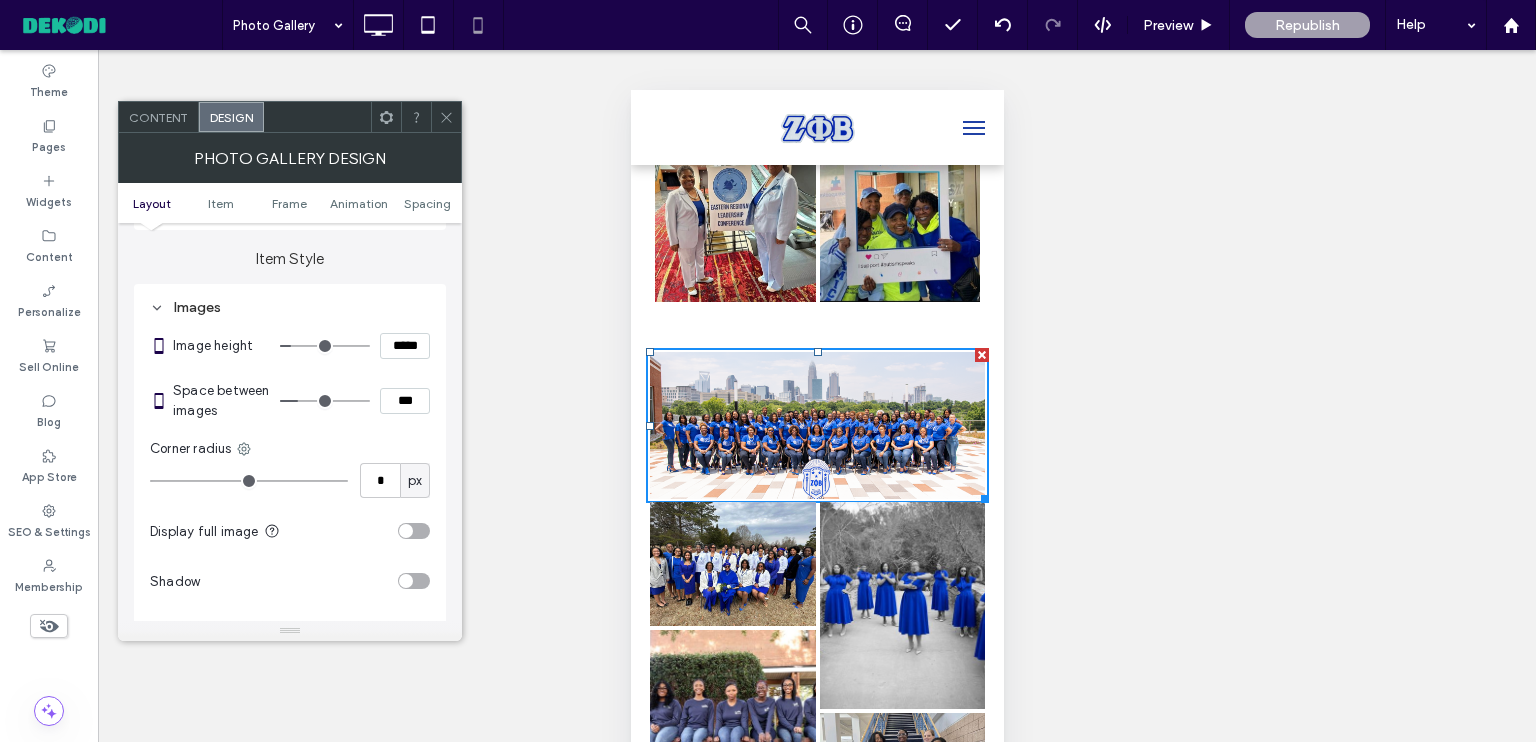 drag, startPoint x: 285, startPoint y: 403, endPoint x: 304, endPoint y: 403, distance: 19 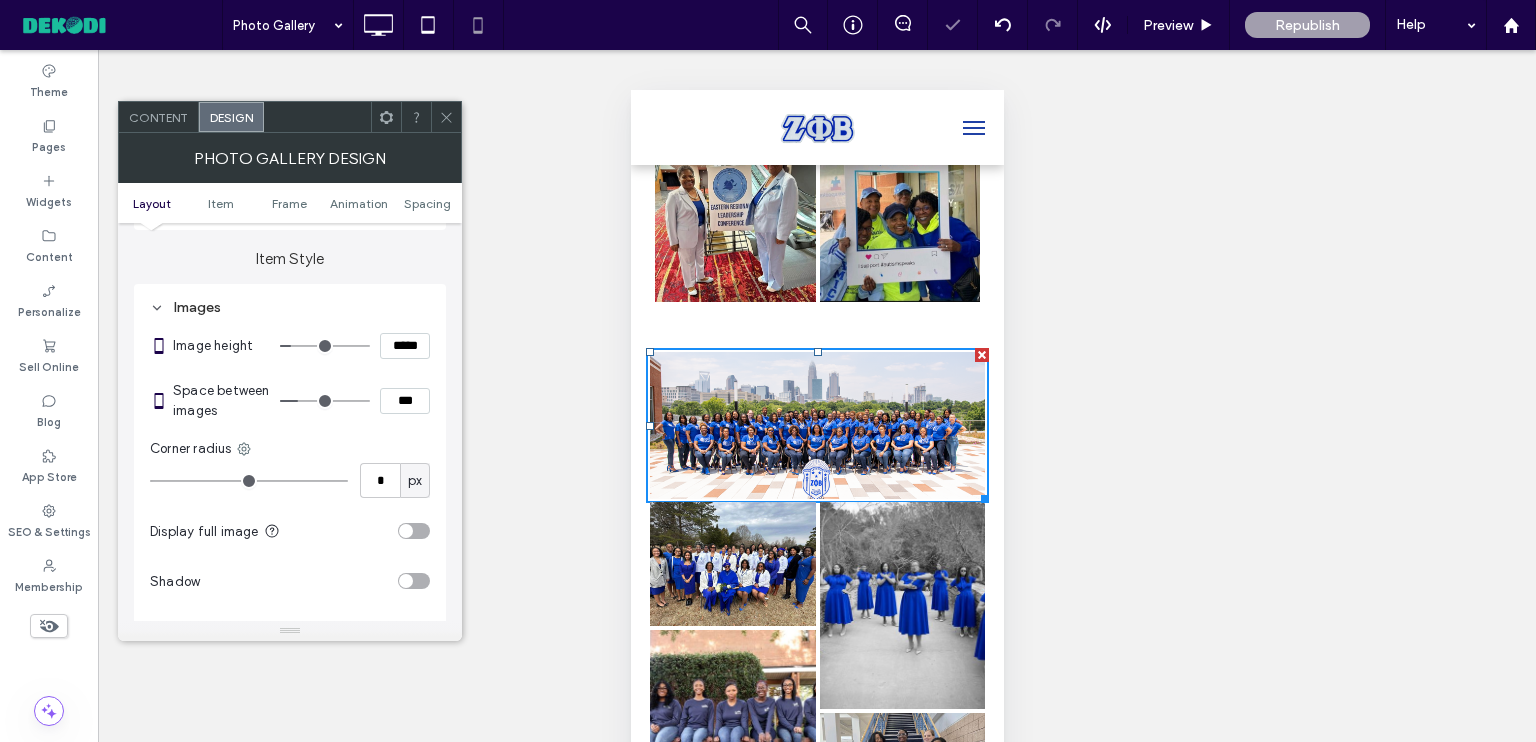 click on "Unhide?
Yes
Unhide?
Yes
Unhide?
Yes
Unhide?
Yes
Unhide?
Yes
Unhide?
Yes" at bounding box center [817, 421] 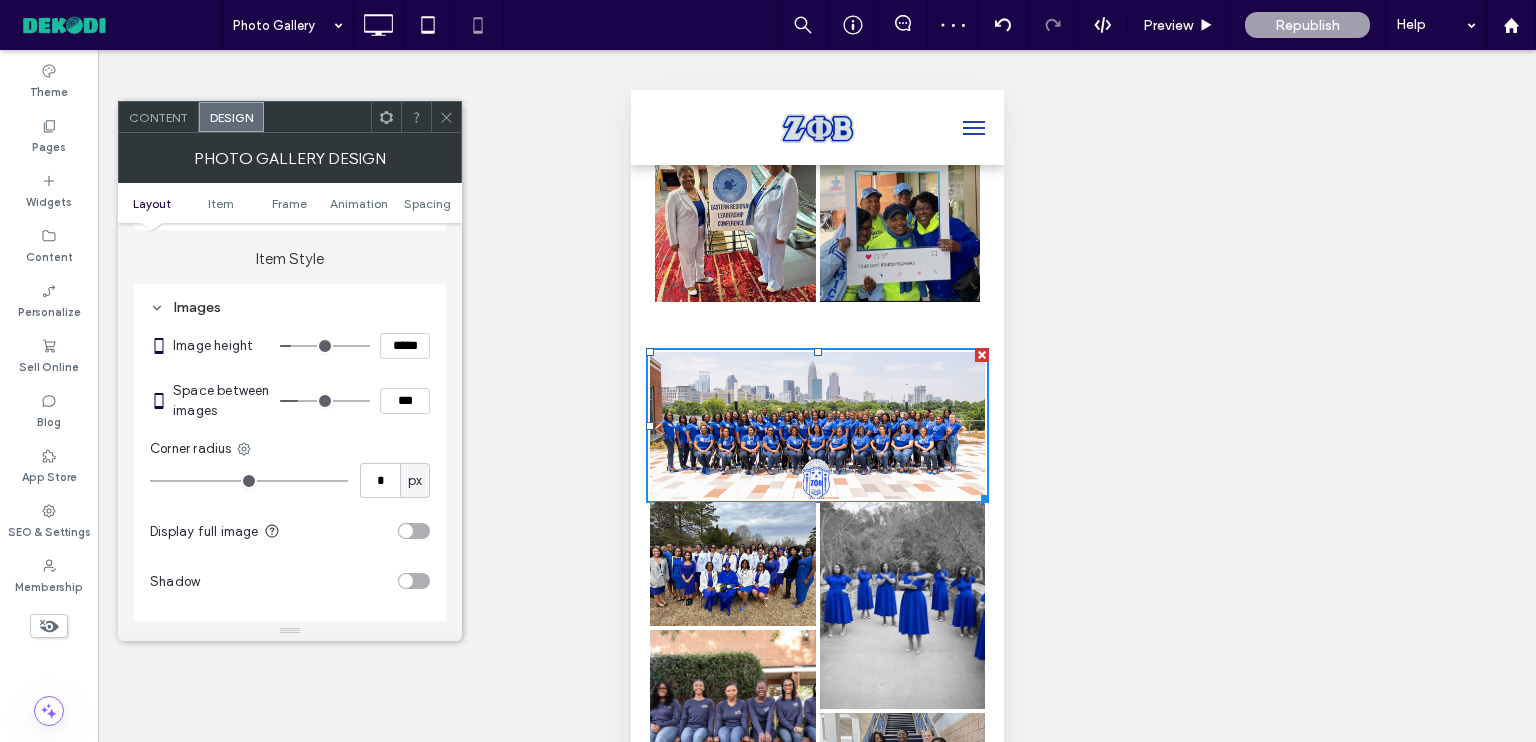 click 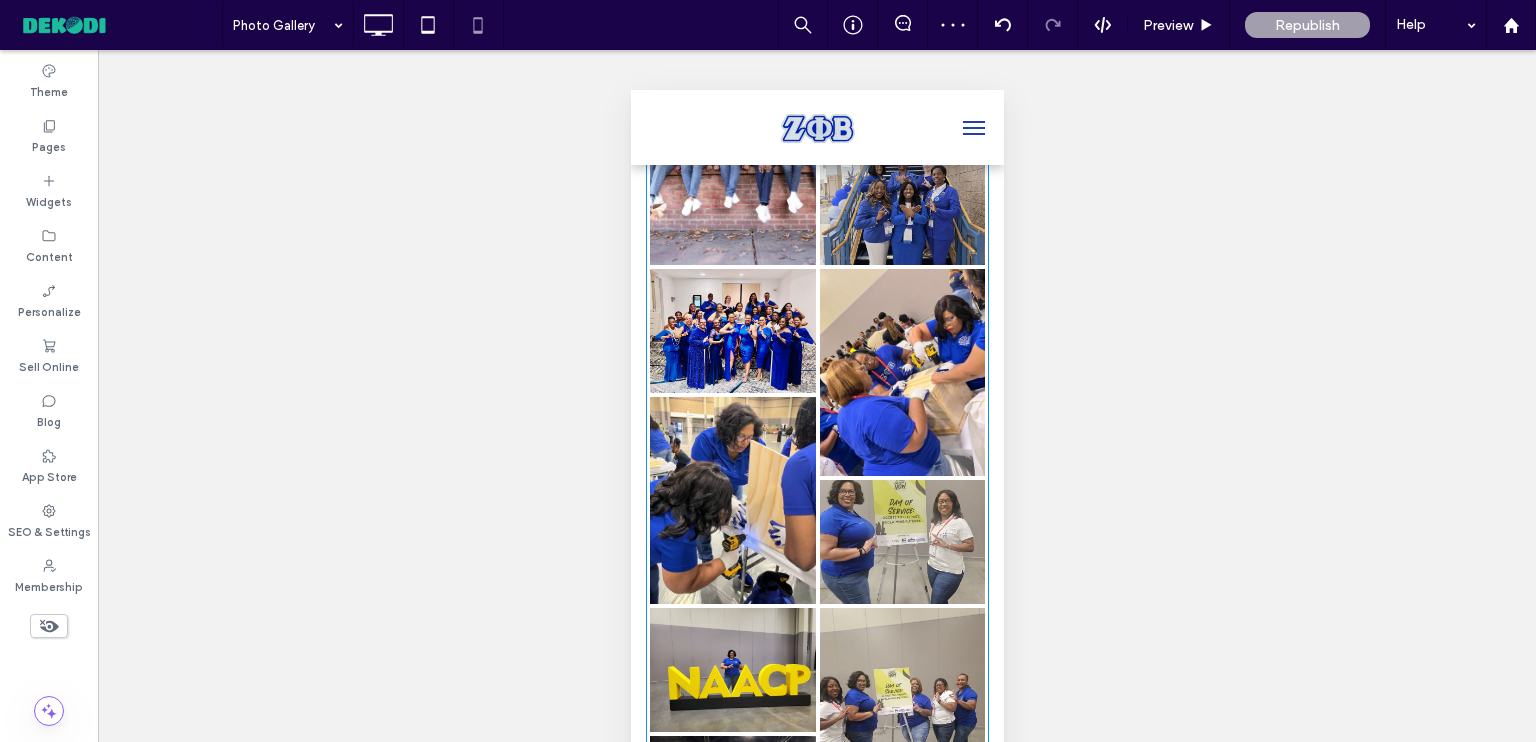 scroll, scrollTop: 3000, scrollLeft: 0, axis: vertical 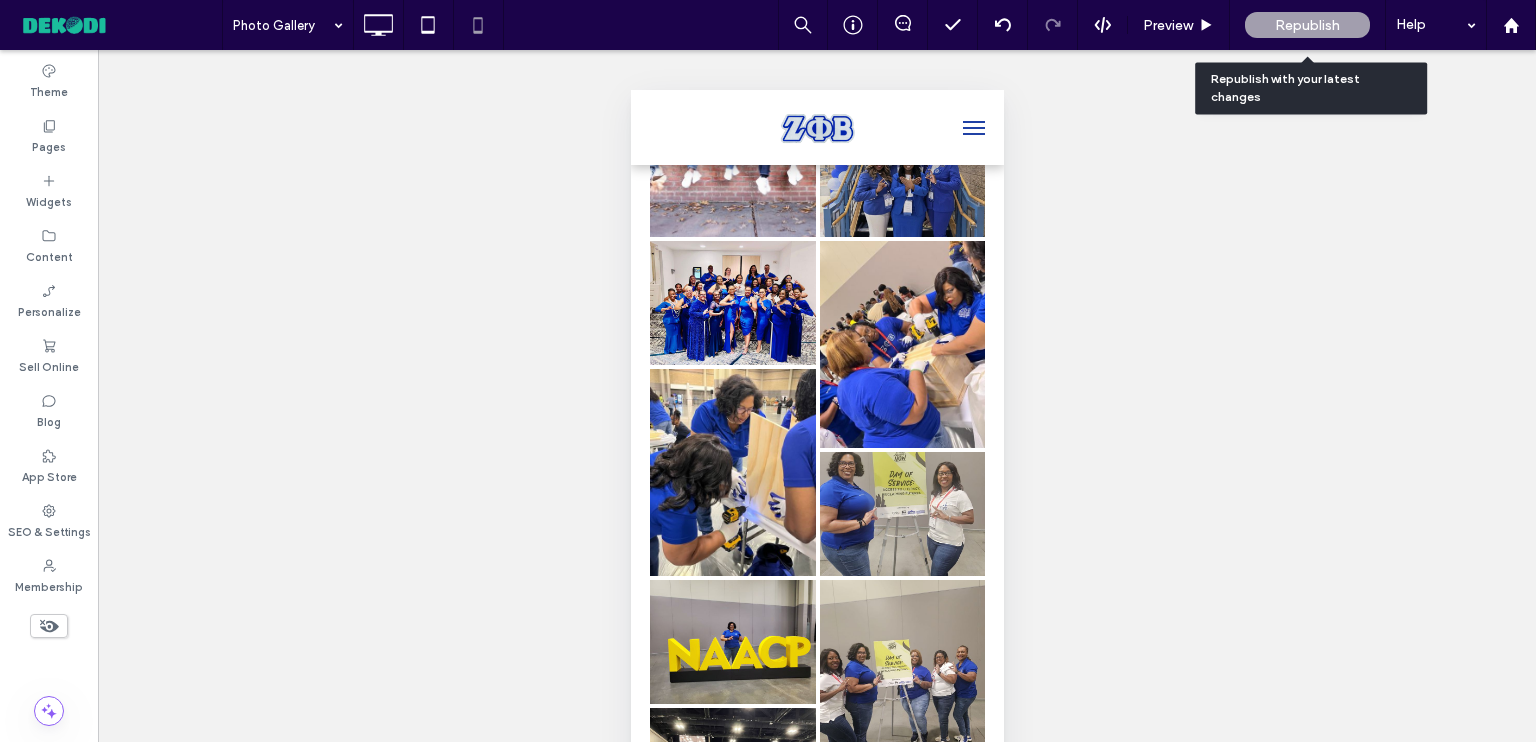 click on "Republish" at bounding box center (1307, 25) 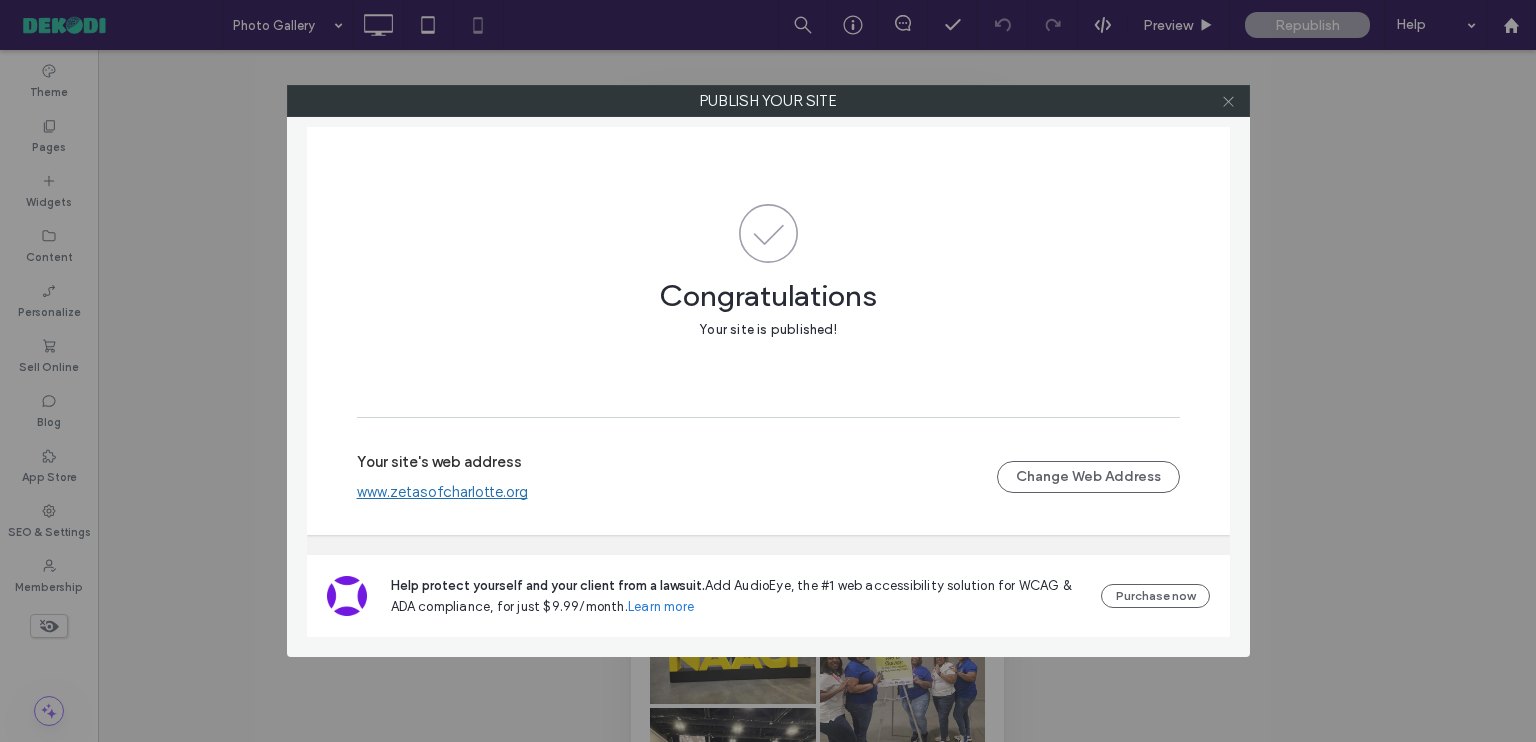 click at bounding box center [1228, 101] 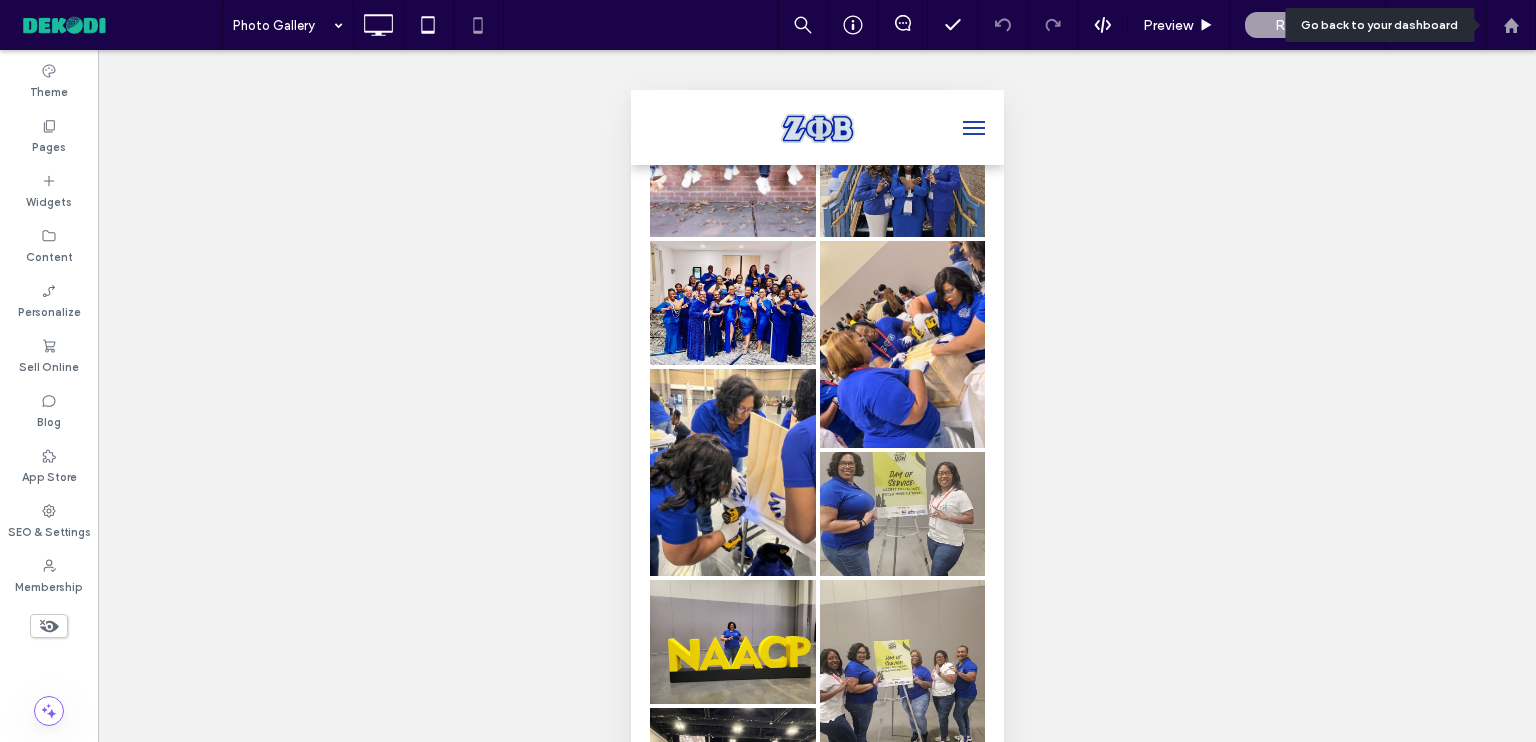 click at bounding box center (1511, 25) 